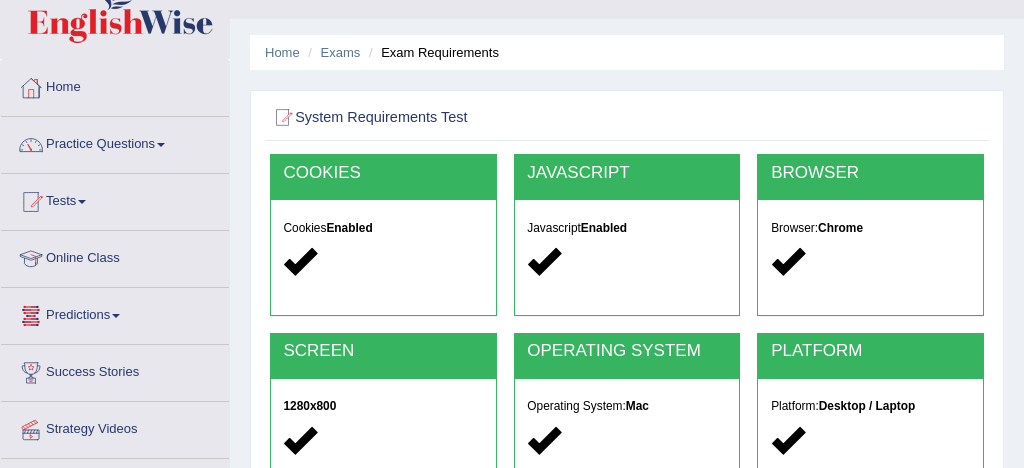 scroll, scrollTop: 0, scrollLeft: 0, axis: both 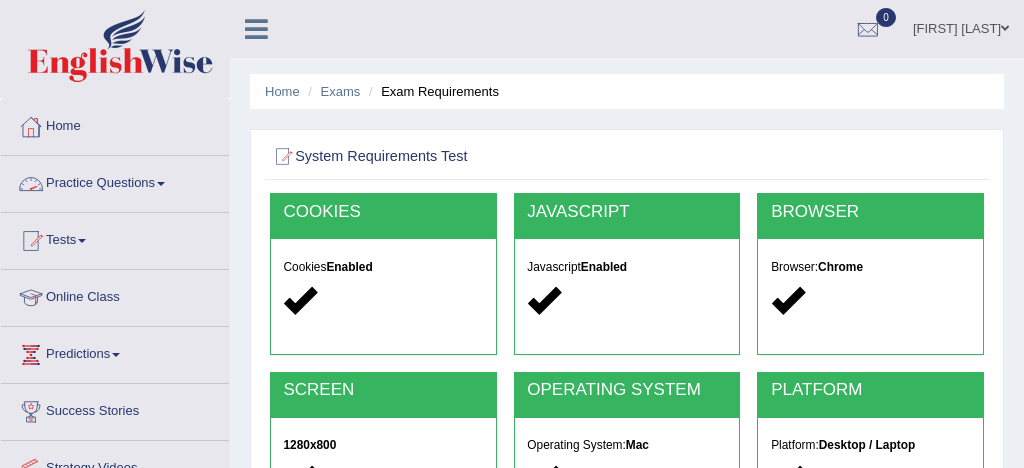 click on "Practice Questions" at bounding box center [115, 181] 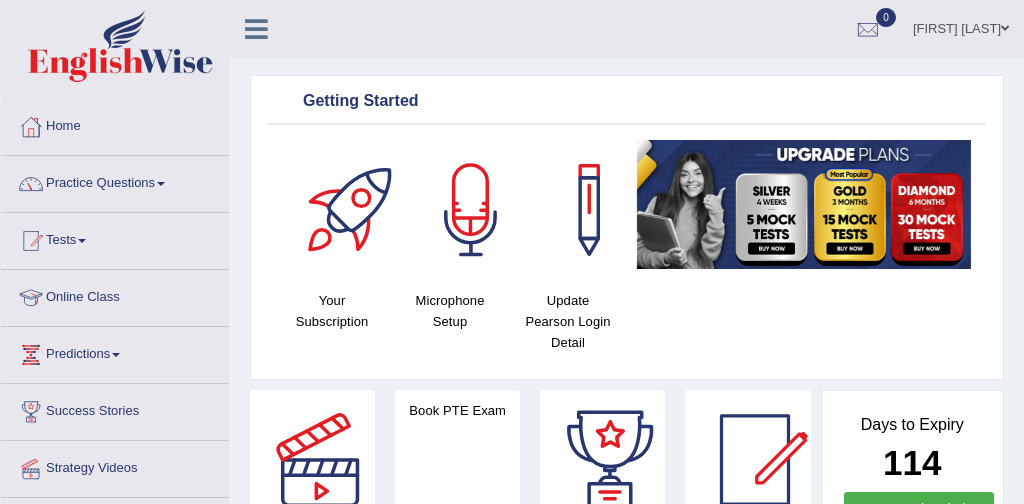 scroll, scrollTop: 0, scrollLeft: 0, axis: both 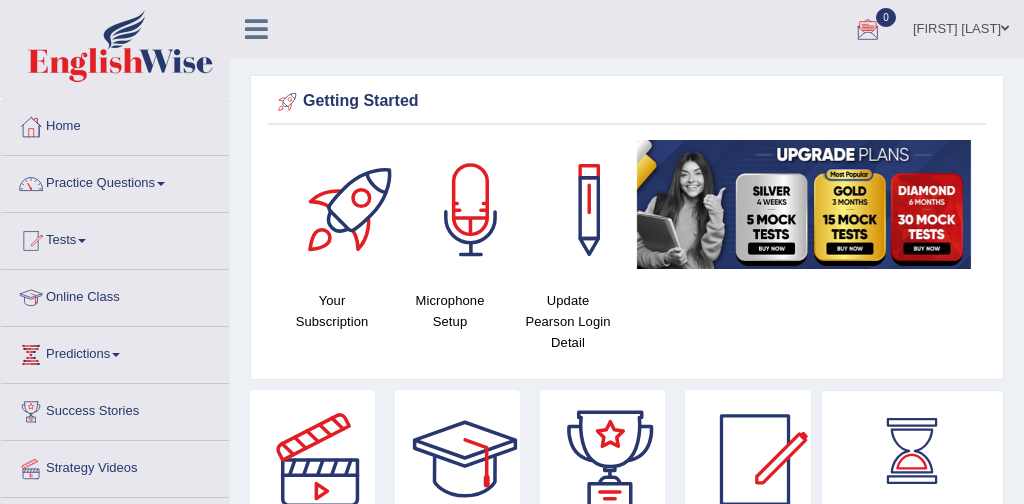 click at bounding box center [868, 30] 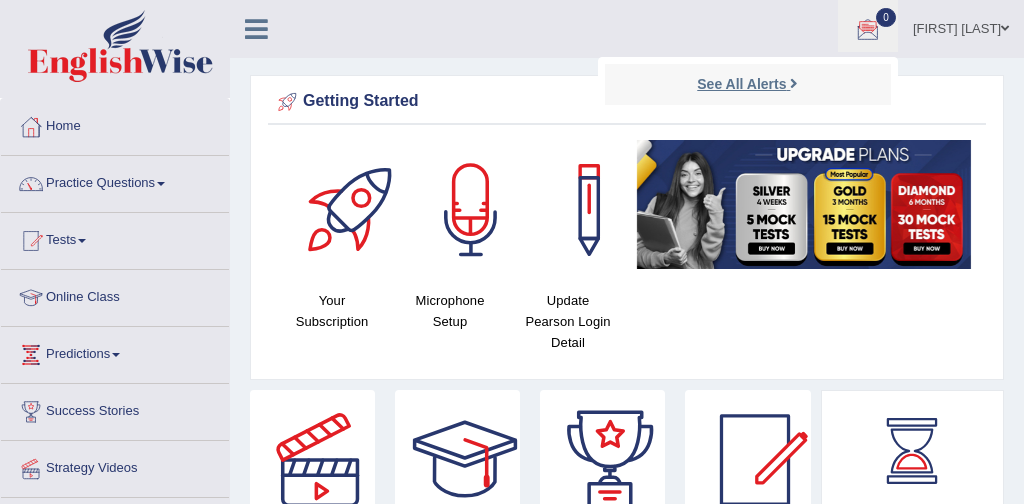 click on "See All Alerts" at bounding box center (741, 84) 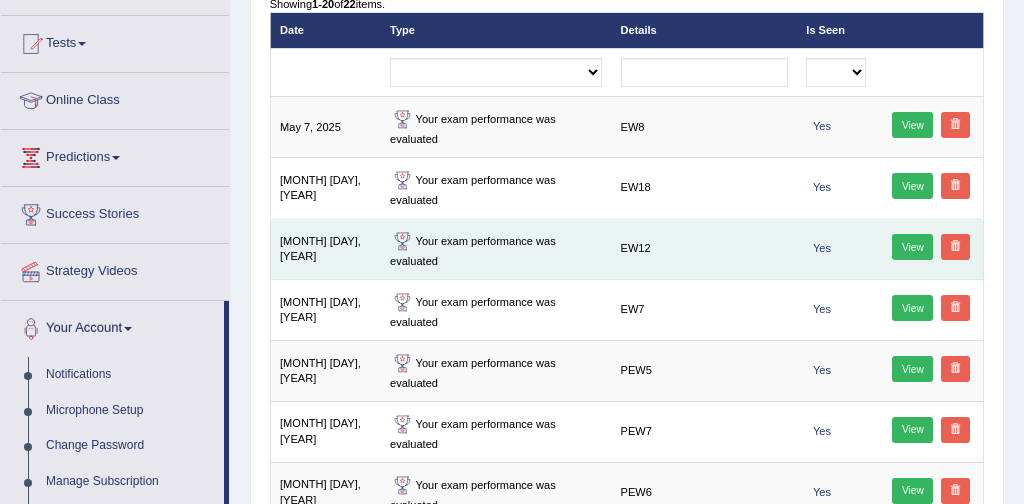 scroll, scrollTop: 0, scrollLeft: 0, axis: both 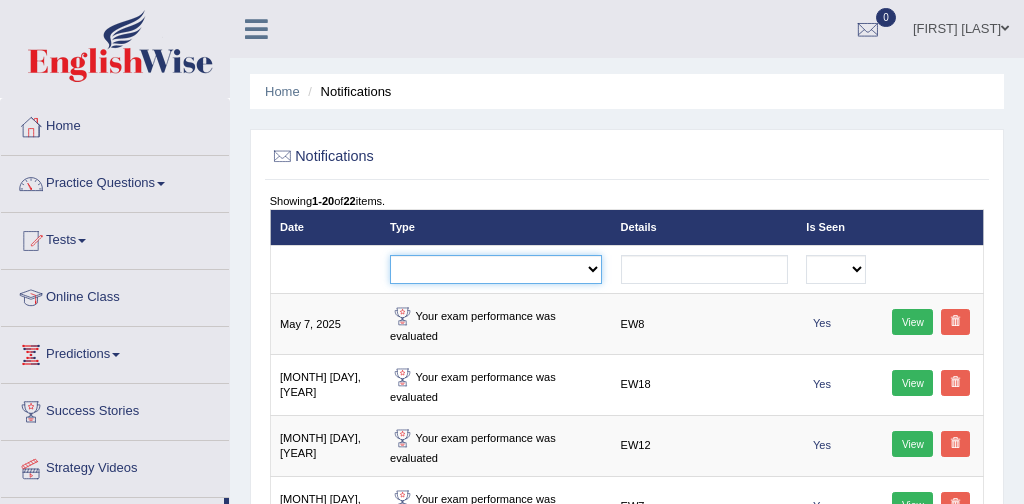 click on "Exam evaluated
Question report replied
Practice question report replied
Test assigned" at bounding box center (496, 269) 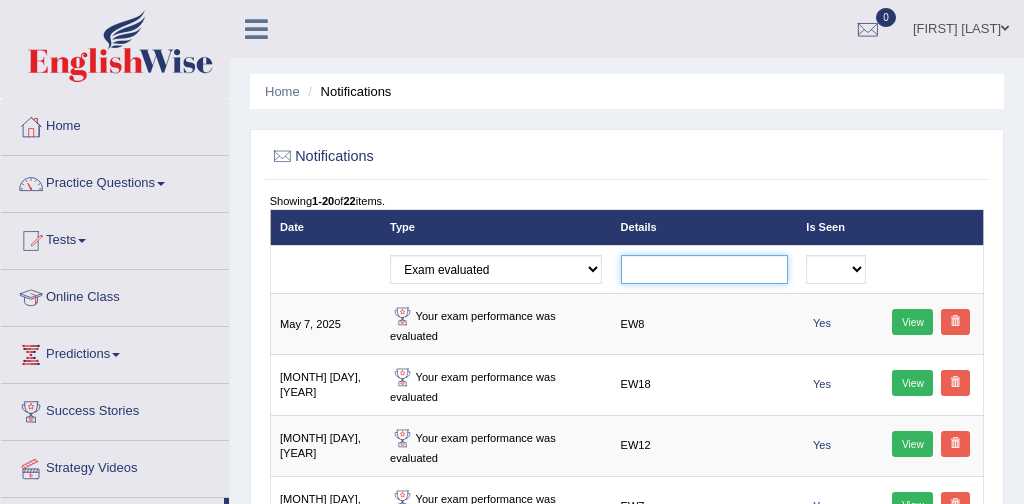 click at bounding box center (704, 269) 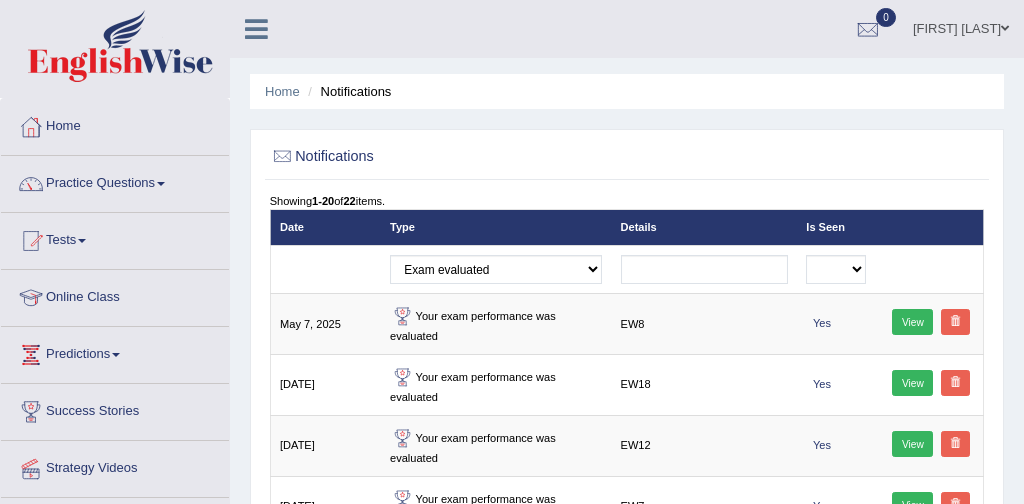 scroll, scrollTop: 0, scrollLeft: 0, axis: both 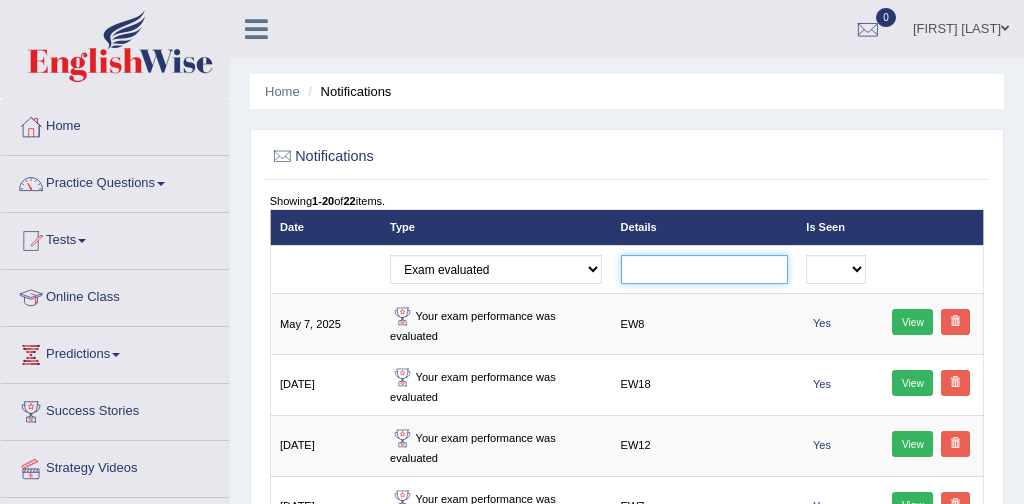 click at bounding box center (704, 269) 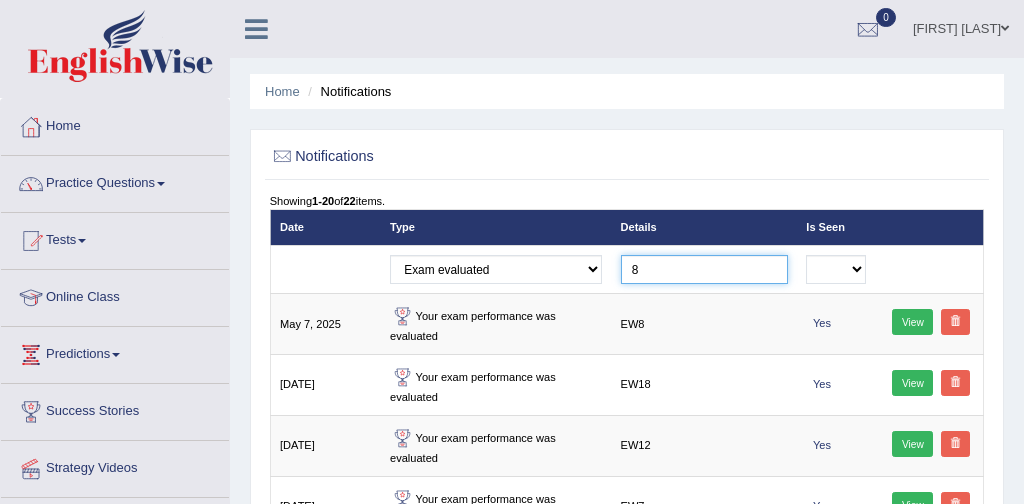 type on "8" 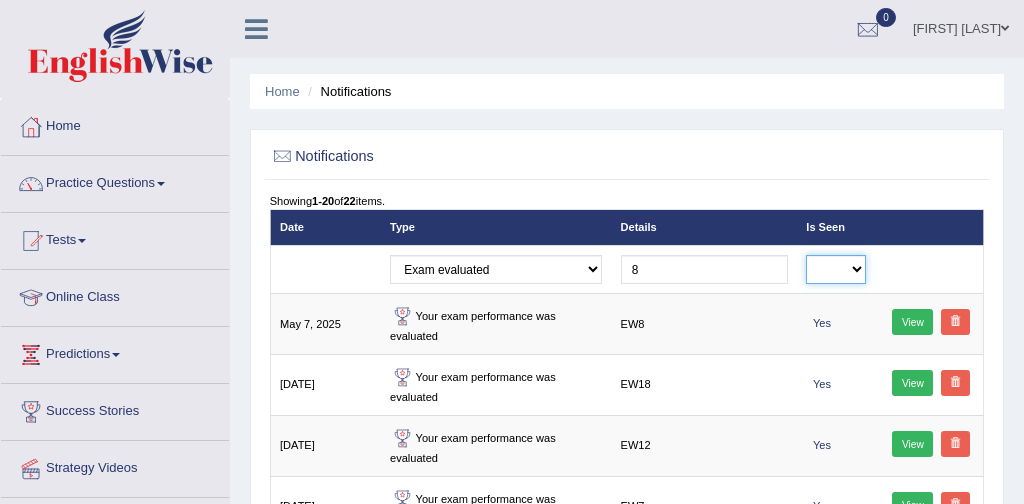 click on "No
Yes" at bounding box center (835, 269) 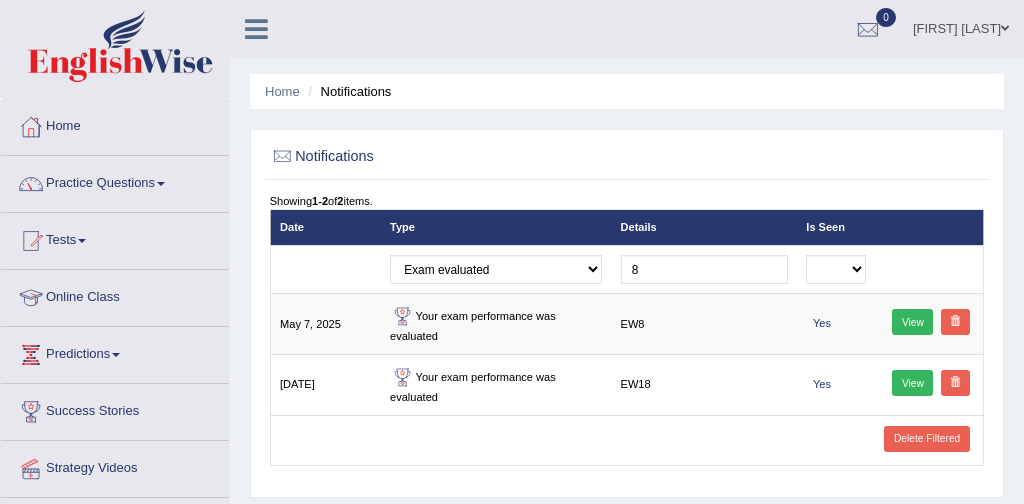 scroll, scrollTop: 0, scrollLeft: 0, axis: both 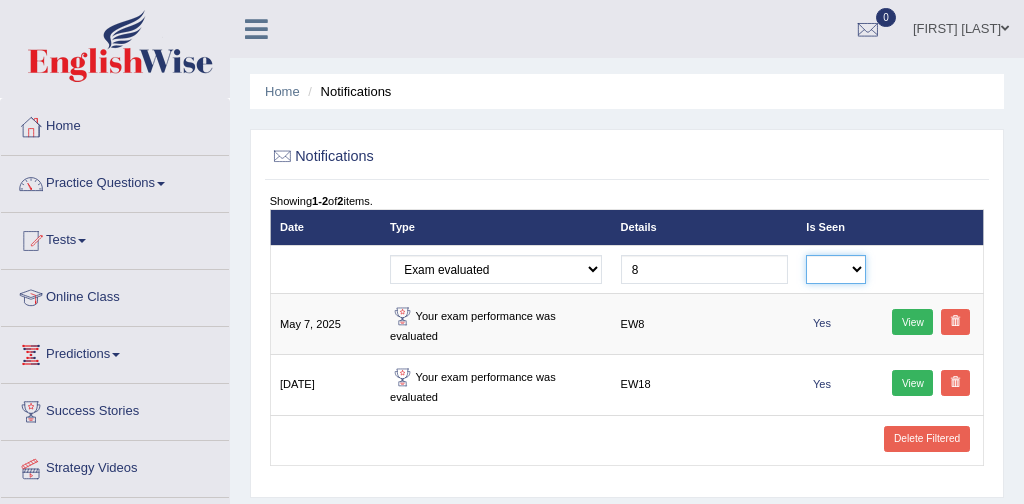 click on "No
Yes" at bounding box center [835, 269] 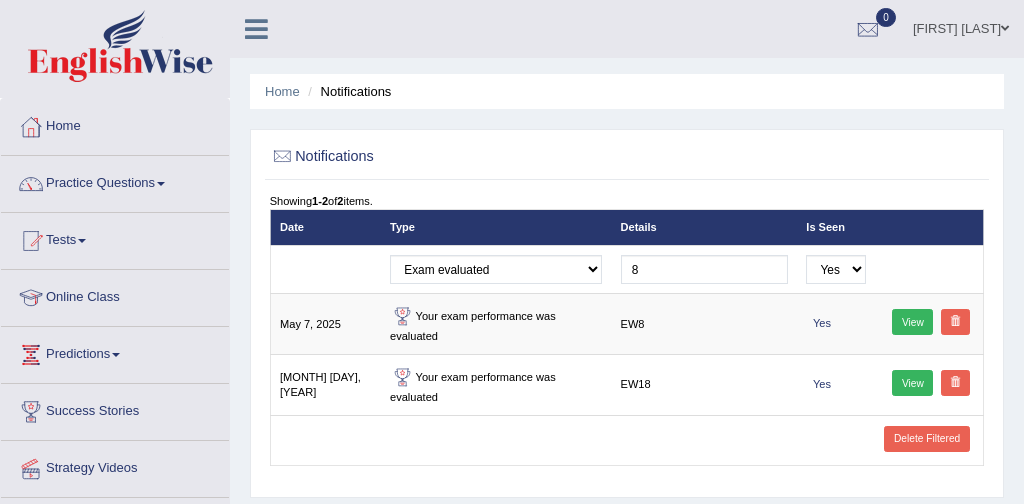 scroll, scrollTop: 0, scrollLeft: 0, axis: both 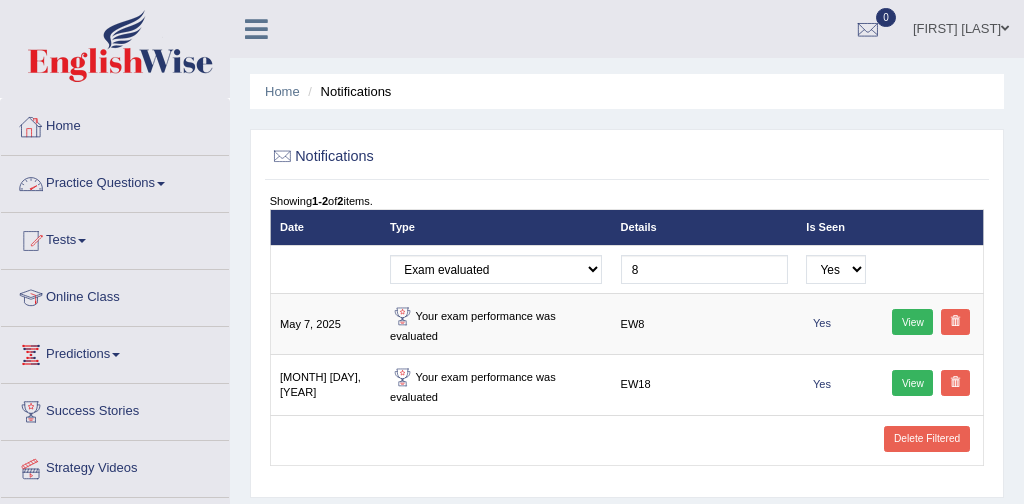 click on "Practice Questions" at bounding box center (115, 181) 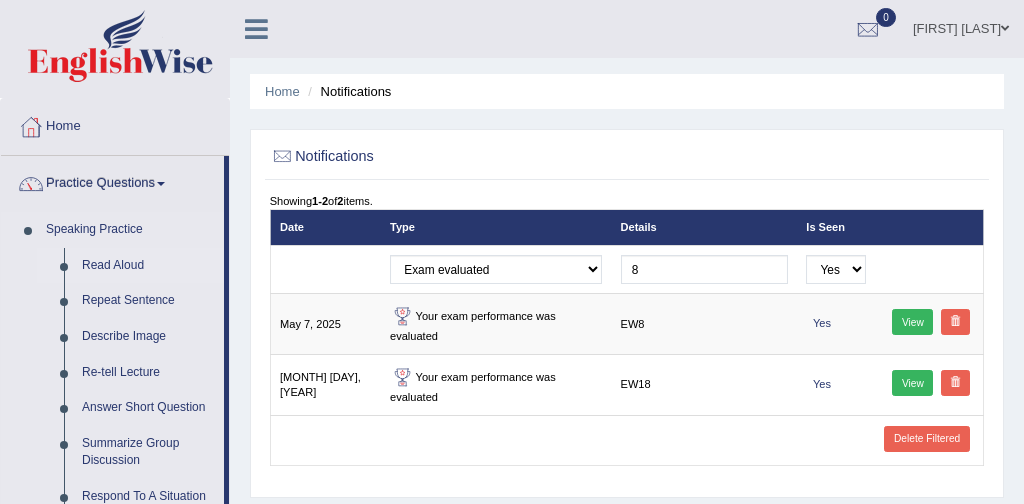 click on "Read Aloud" at bounding box center [148, 266] 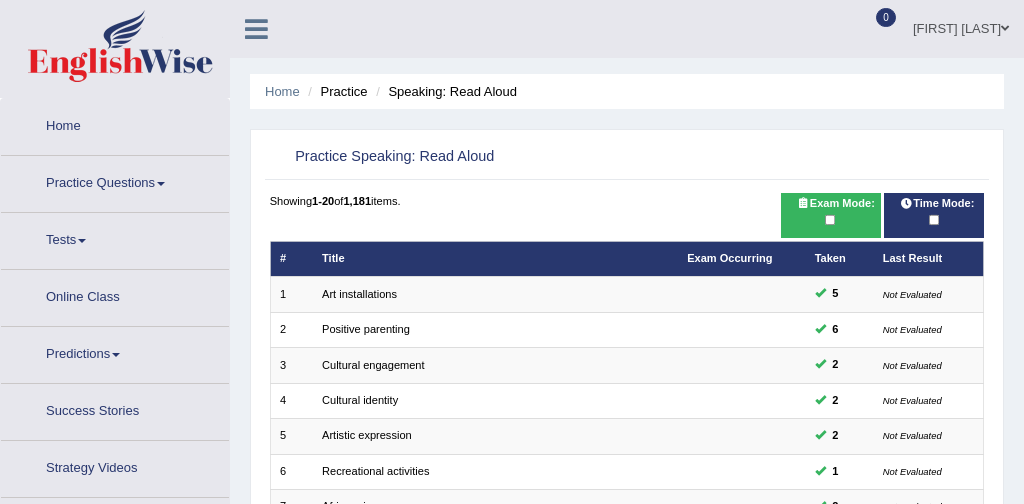 scroll, scrollTop: 0, scrollLeft: 0, axis: both 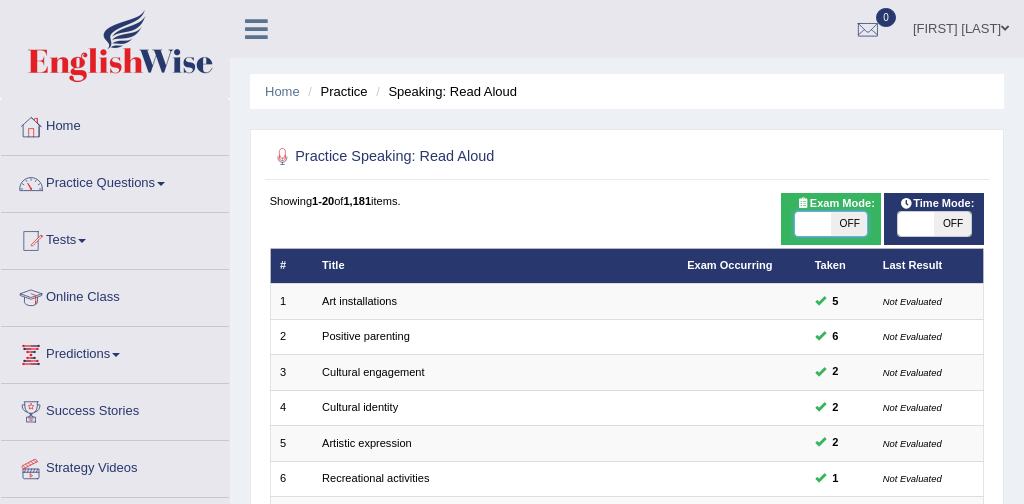 click at bounding box center [813, 224] 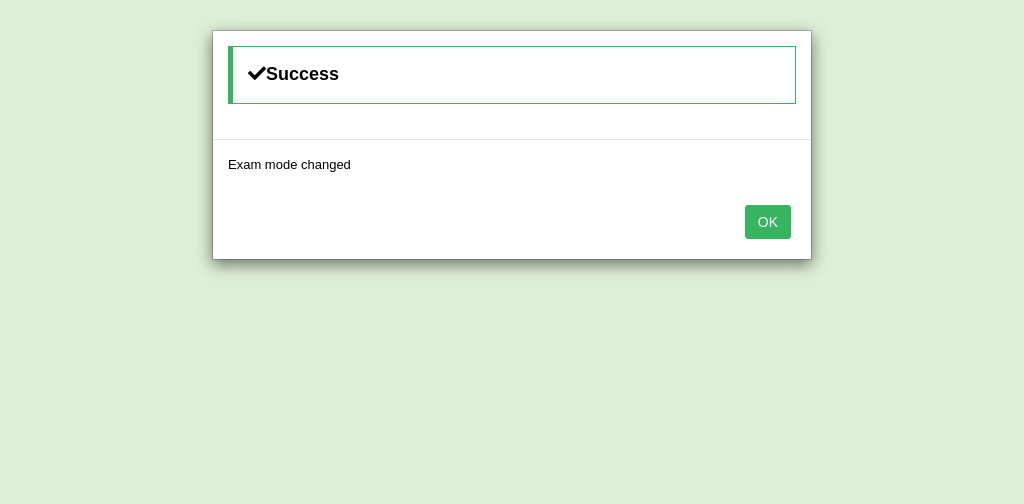 click on "OK" at bounding box center (768, 222) 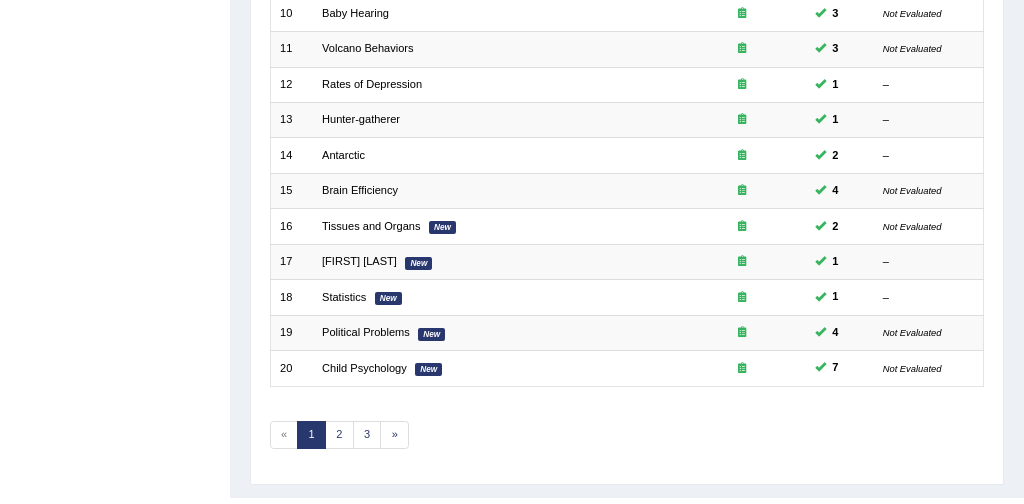 scroll, scrollTop: 648, scrollLeft: 0, axis: vertical 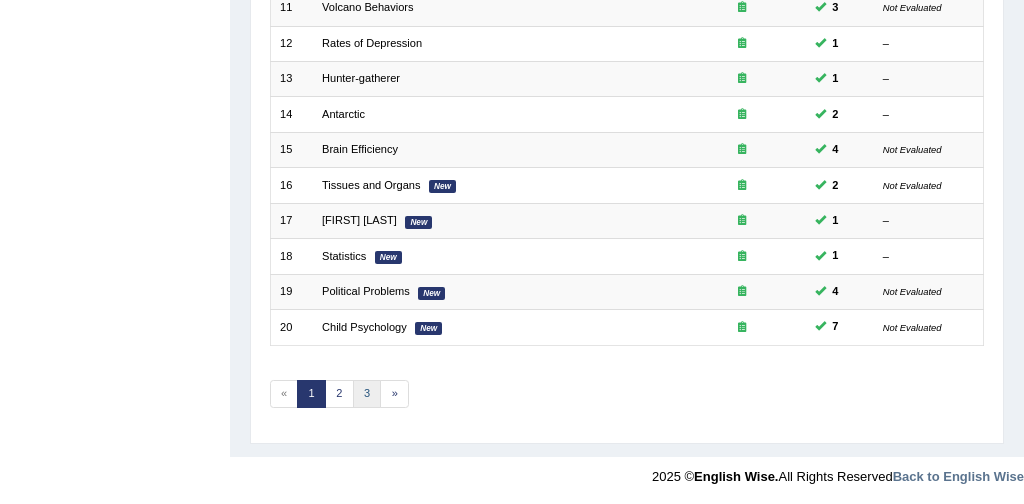 click on "3" at bounding box center [367, 394] 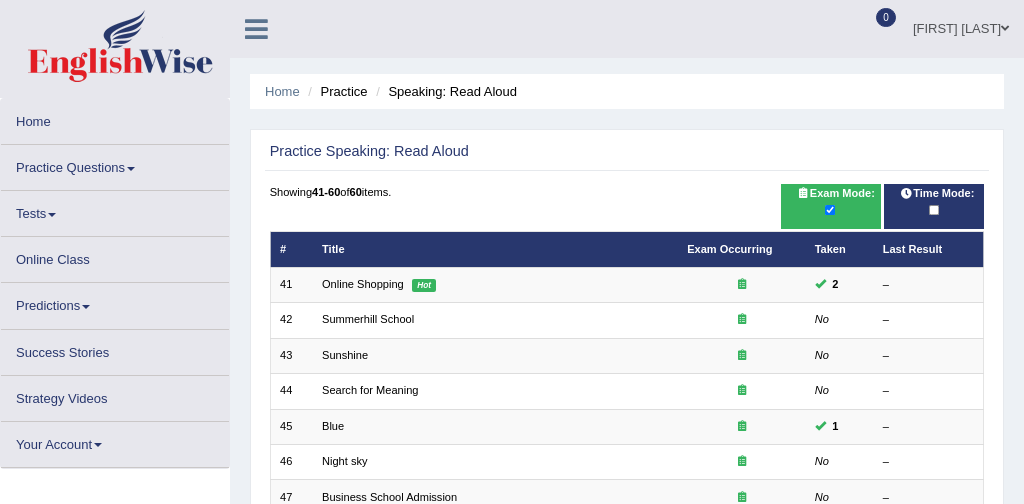 scroll, scrollTop: 0, scrollLeft: 0, axis: both 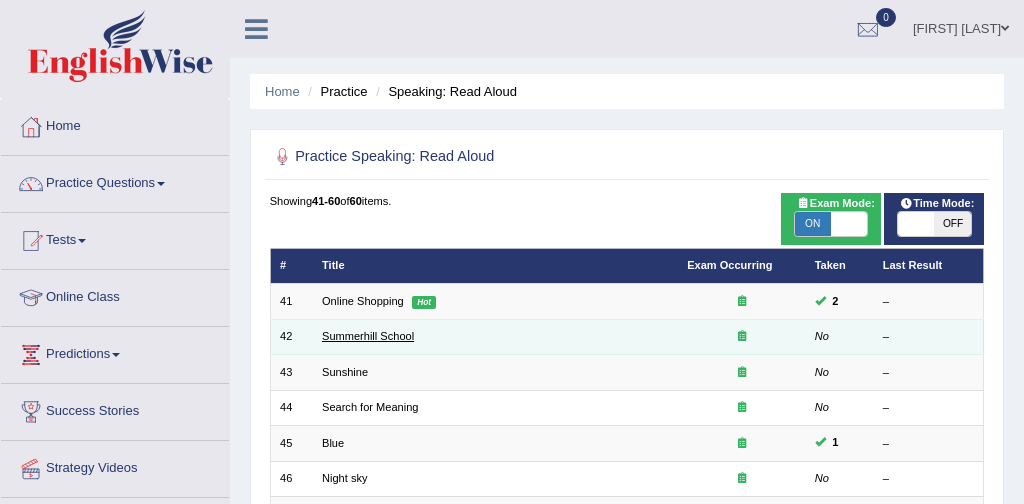 click on "Summerhill School" at bounding box center [368, 336] 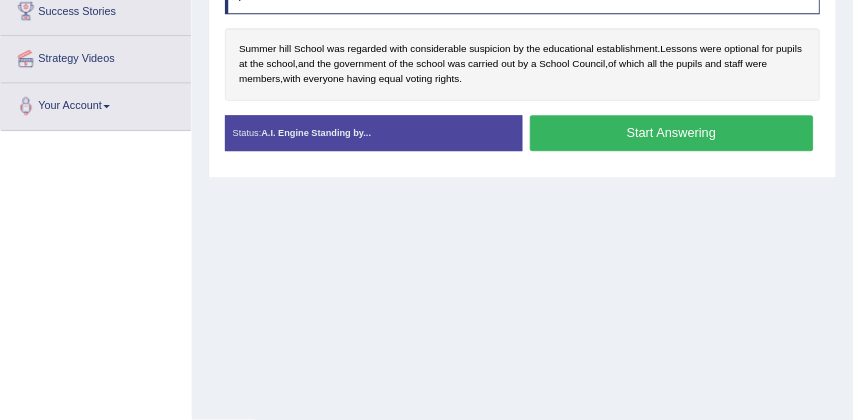scroll, scrollTop: 320, scrollLeft: 0, axis: vertical 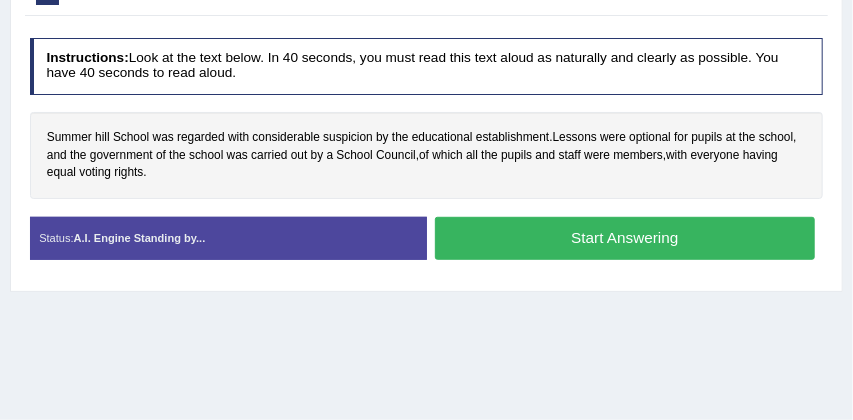 click on "Start Answering" at bounding box center (625, 238) 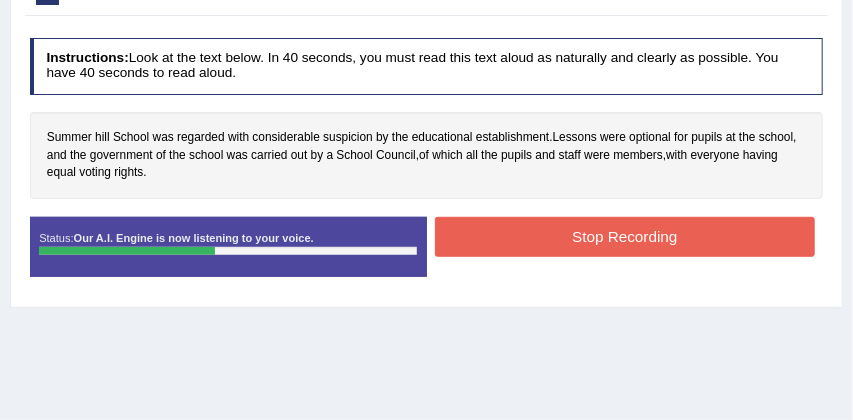 click on "Stop Recording" at bounding box center (625, 236) 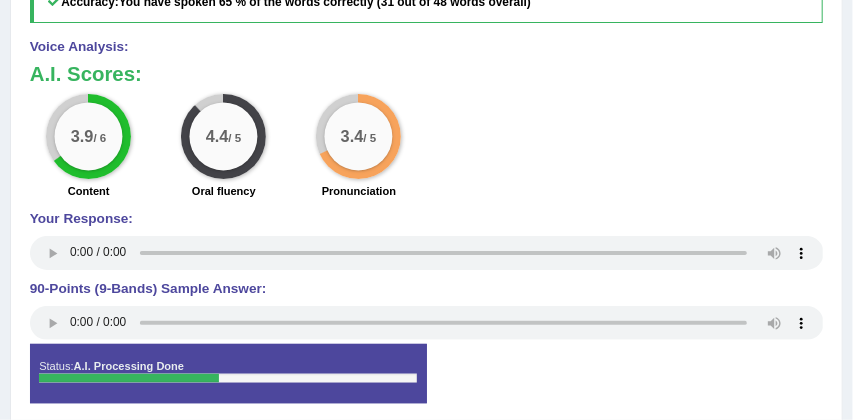scroll, scrollTop: 786, scrollLeft: 0, axis: vertical 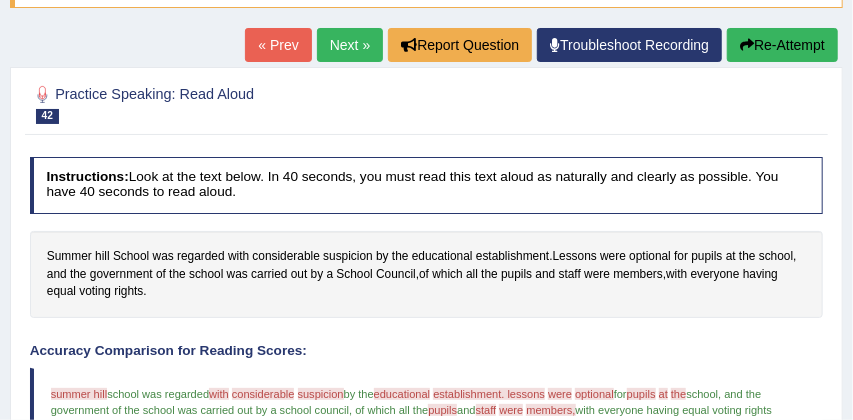 click on "Re-Attempt" at bounding box center [782, 45] 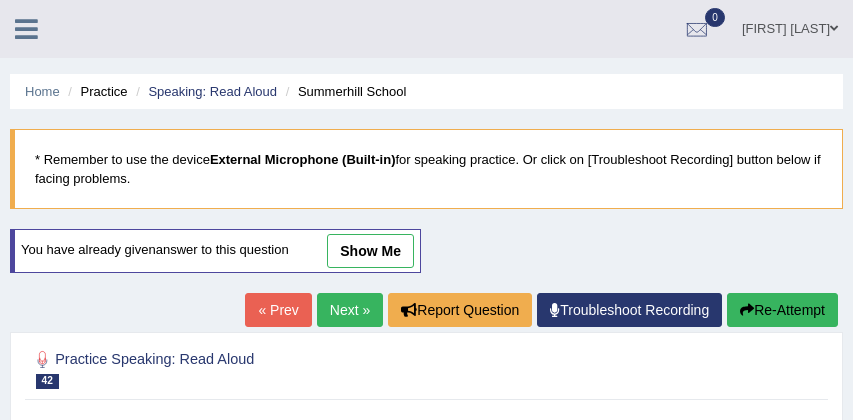 scroll, scrollTop: 267, scrollLeft: 0, axis: vertical 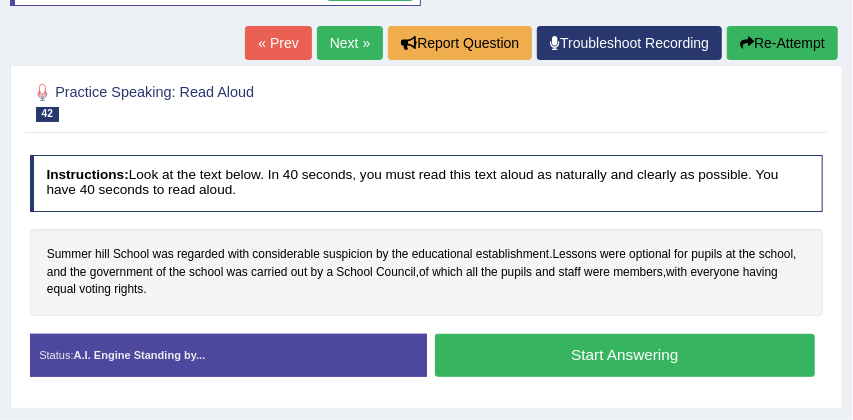 click on "Start Answering" at bounding box center [625, 355] 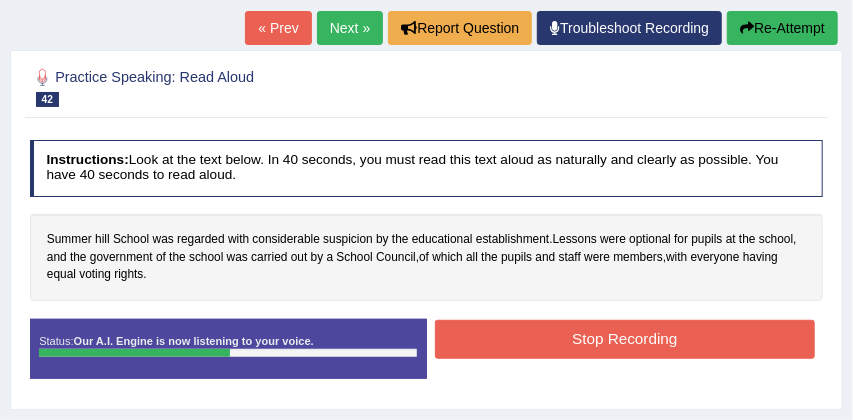 click on "Stop Recording" at bounding box center (625, 339) 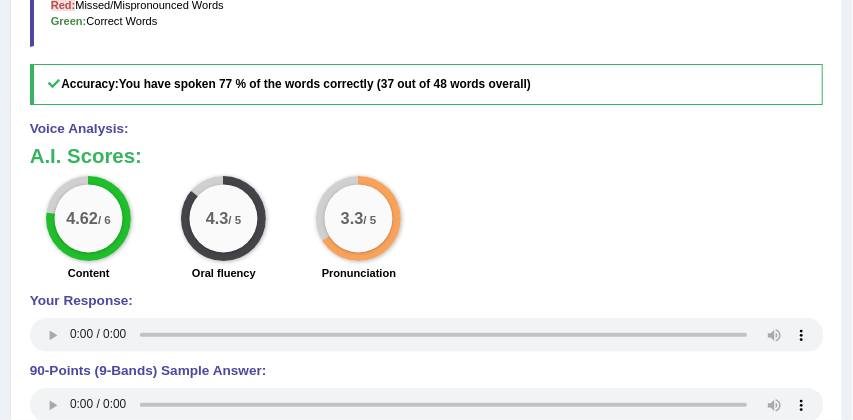 scroll, scrollTop: 756, scrollLeft: 0, axis: vertical 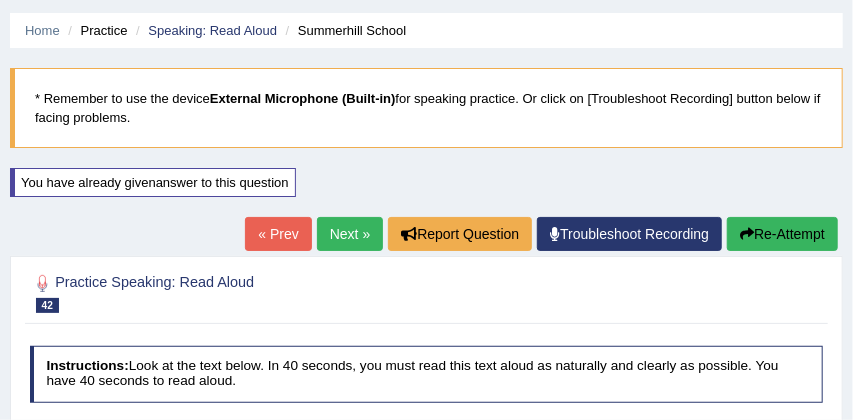 click on "Next »" at bounding box center [350, 234] 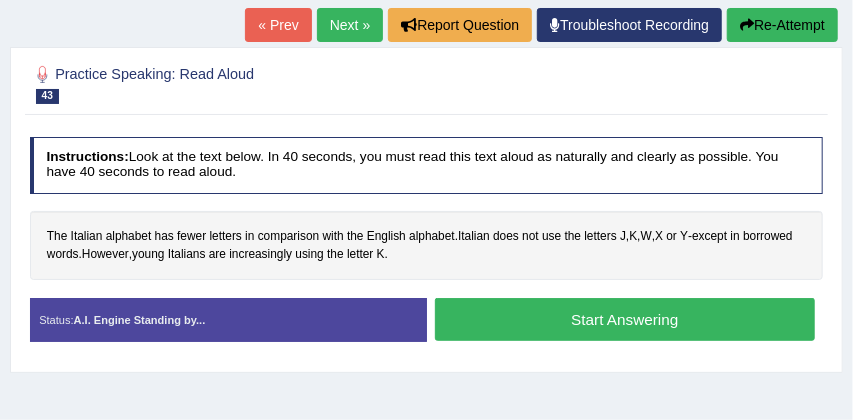 scroll, scrollTop: 221, scrollLeft: 0, axis: vertical 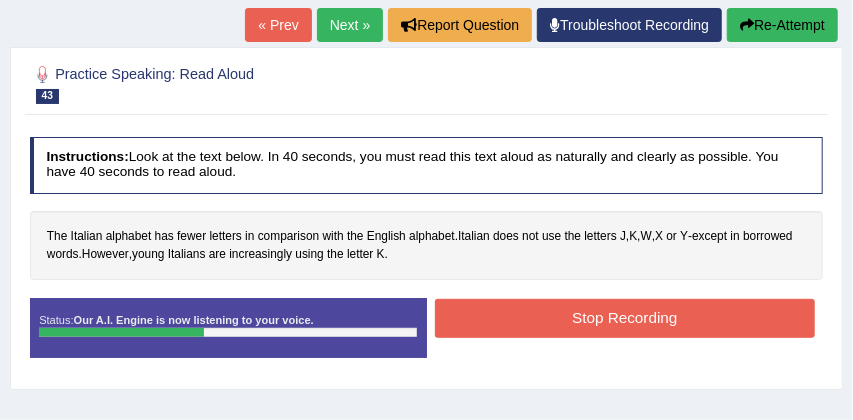 click on "Stop Recording" at bounding box center (625, 318) 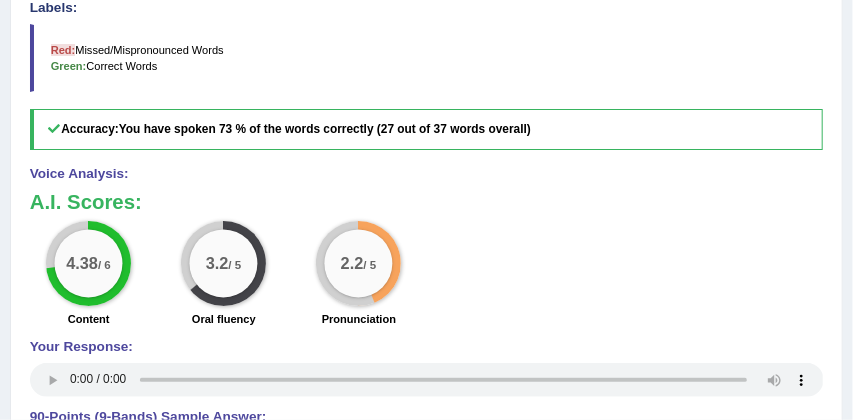 scroll, scrollTop: 644, scrollLeft: 0, axis: vertical 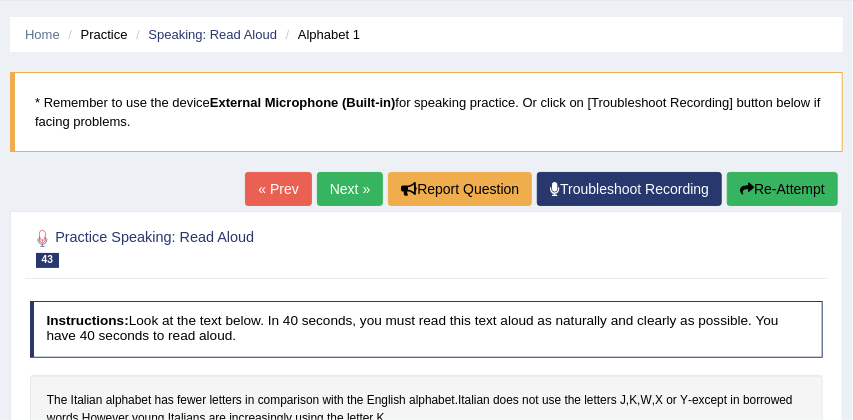 click on "Next »" at bounding box center [350, 189] 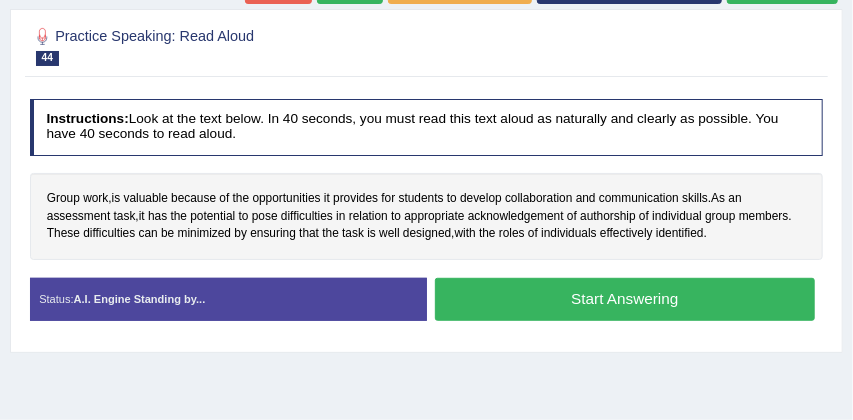 scroll, scrollTop: 261, scrollLeft: 0, axis: vertical 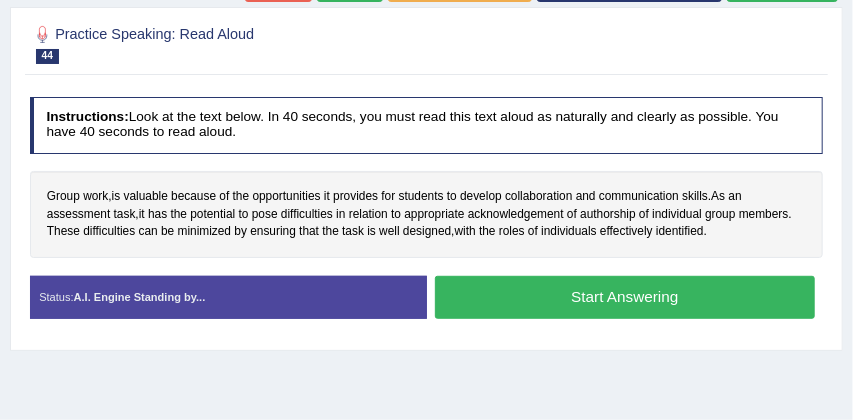 click on "Start Answering" at bounding box center [625, 297] 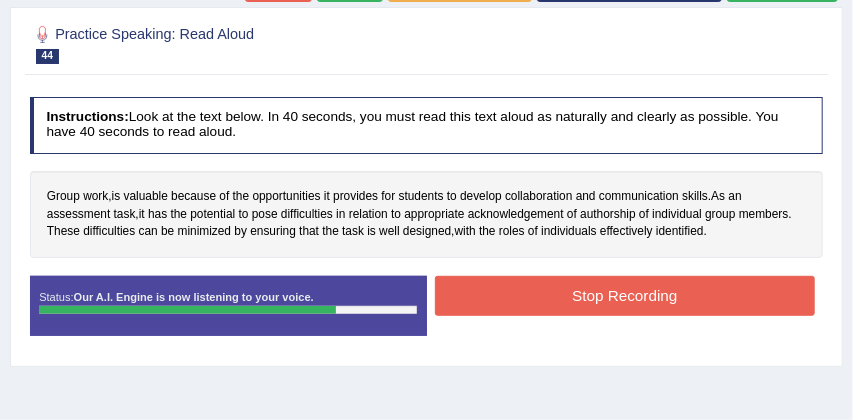 click on "Stop Recording" at bounding box center (625, 295) 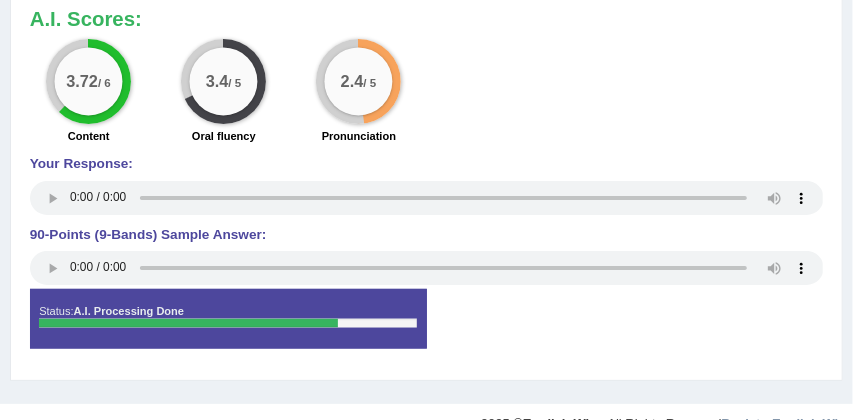 scroll, scrollTop: 885, scrollLeft: 0, axis: vertical 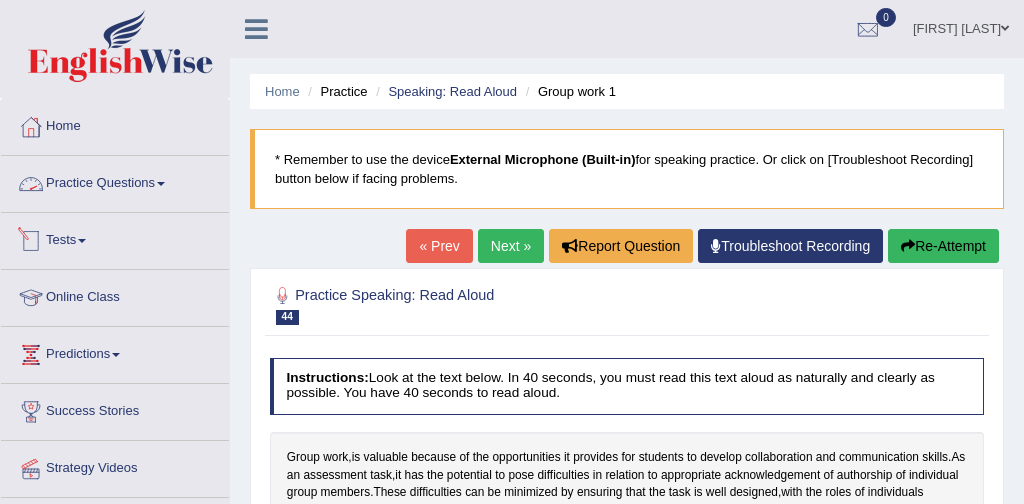 click on "Practice Questions" at bounding box center (115, 181) 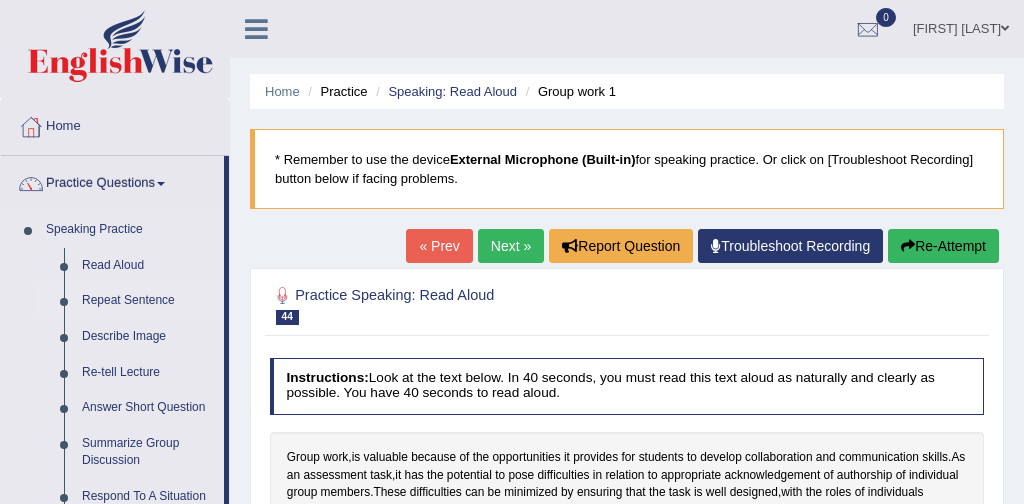 click on "Repeat Sentence" at bounding box center [148, 301] 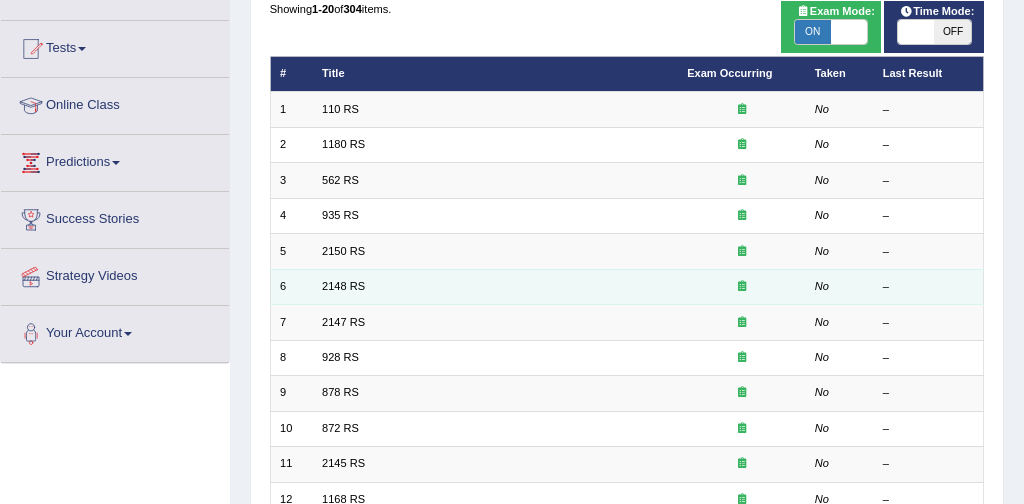 scroll, scrollTop: 192, scrollLeft: 0, axis: vertical 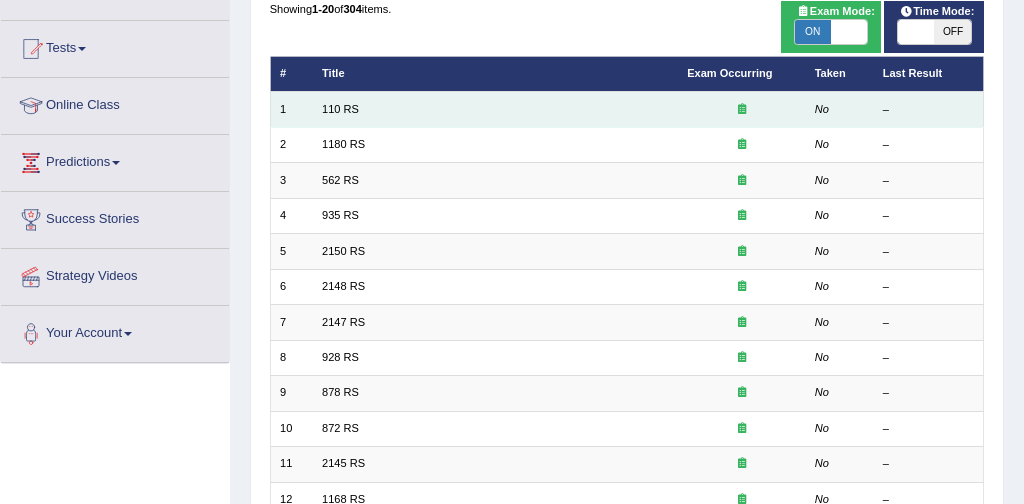 click on "110 RS" at bounding box center [495, 109] 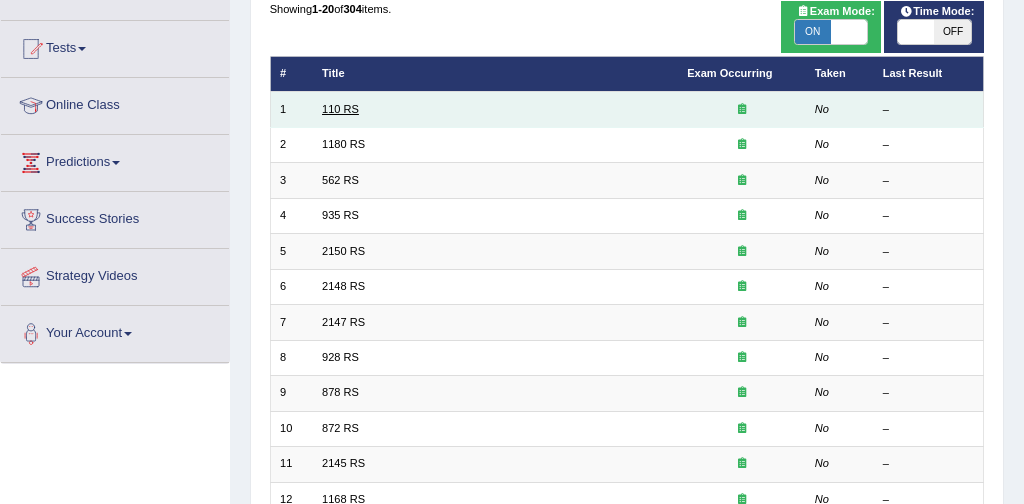 click on "110 RS" at bounding box center (340, 109) 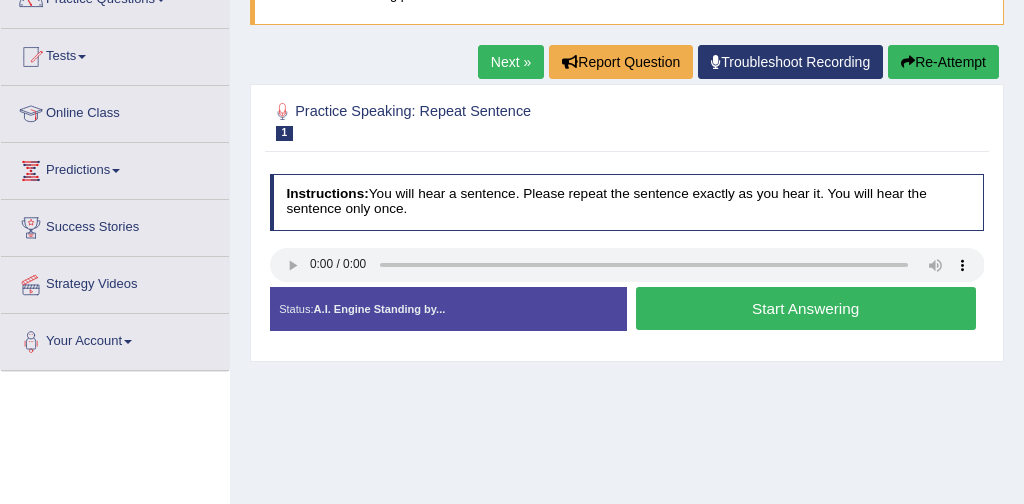 scroll, scrollTop: 191, scrollLeft: 0, axis: vertical 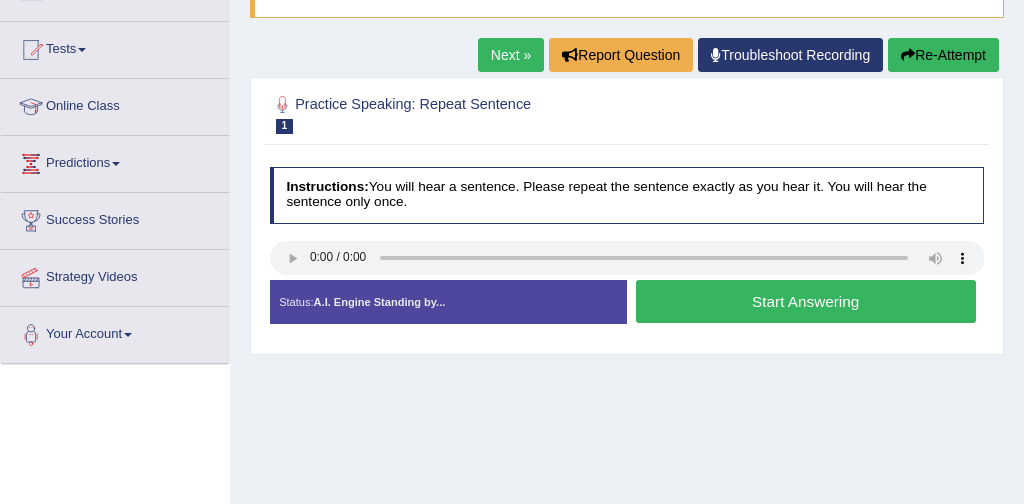 click on "Start Answering" at bounding box center (806, 301) 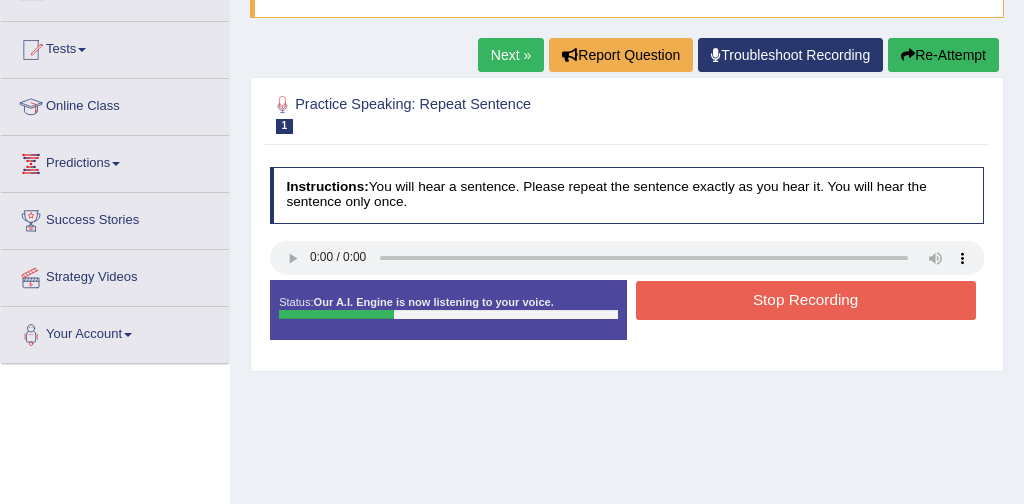 click on "Stop Recording" at bounding box center (806, 300) 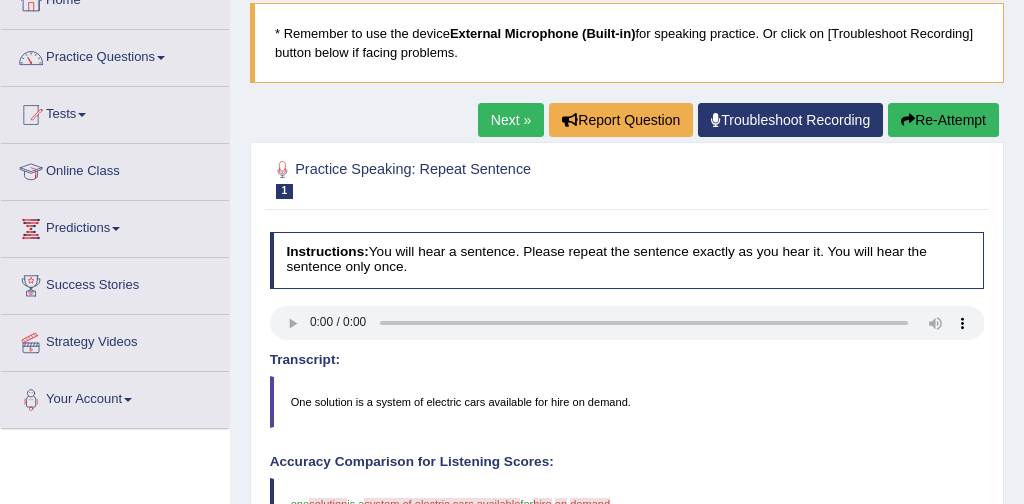 scroll, scrollTop: 109, scrollLeft: 0, axis: vertical 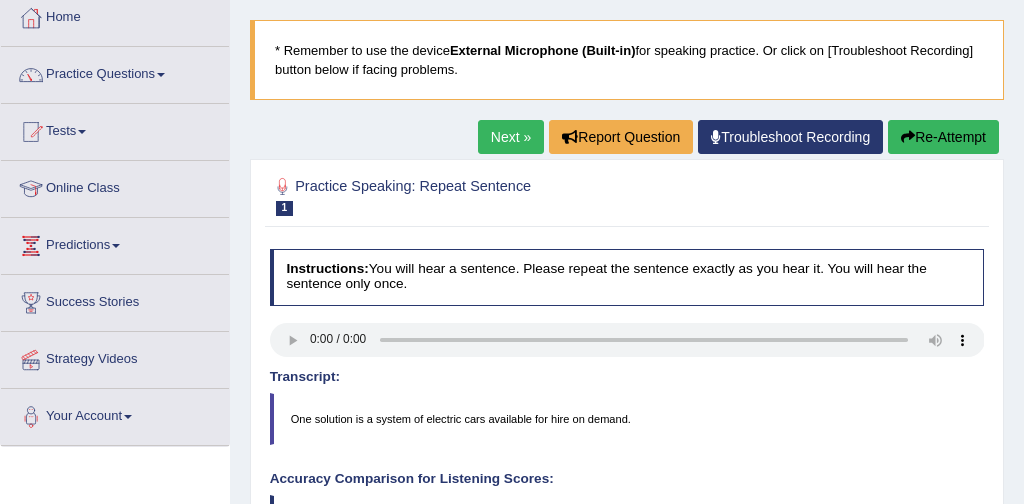click on "Re-Attempt" at bounding box center (943, 137) 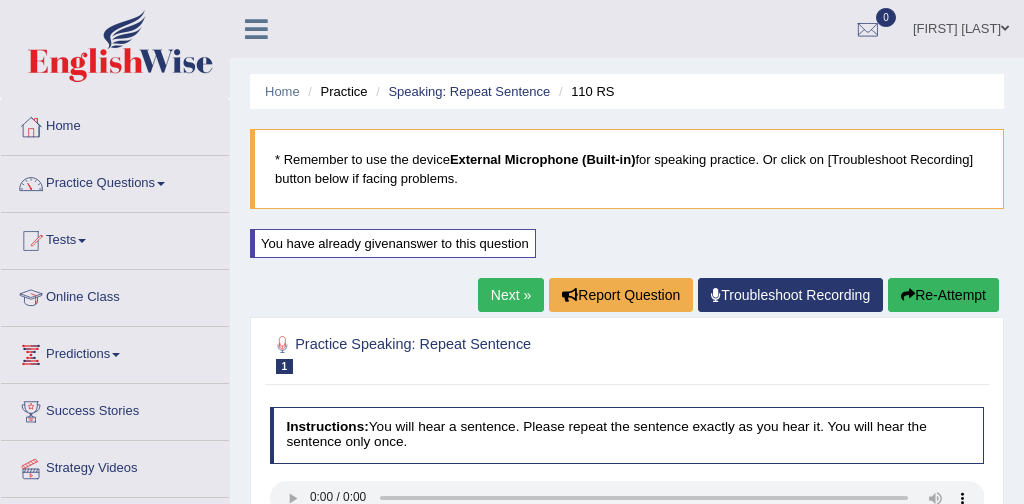 scroll, scrollTop: 109, scrollLeft: 0, axis: vertical 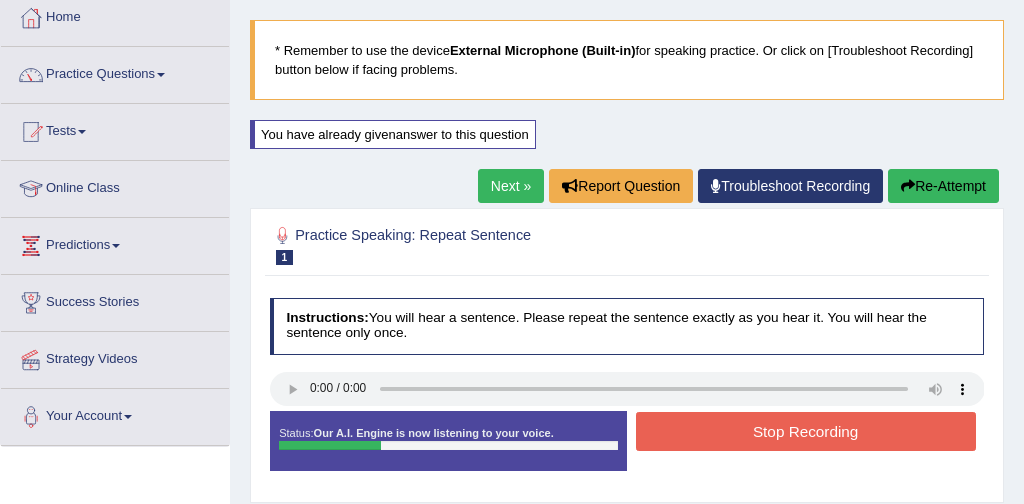 click on "Stop Recording" at bounding box center [806, 431] 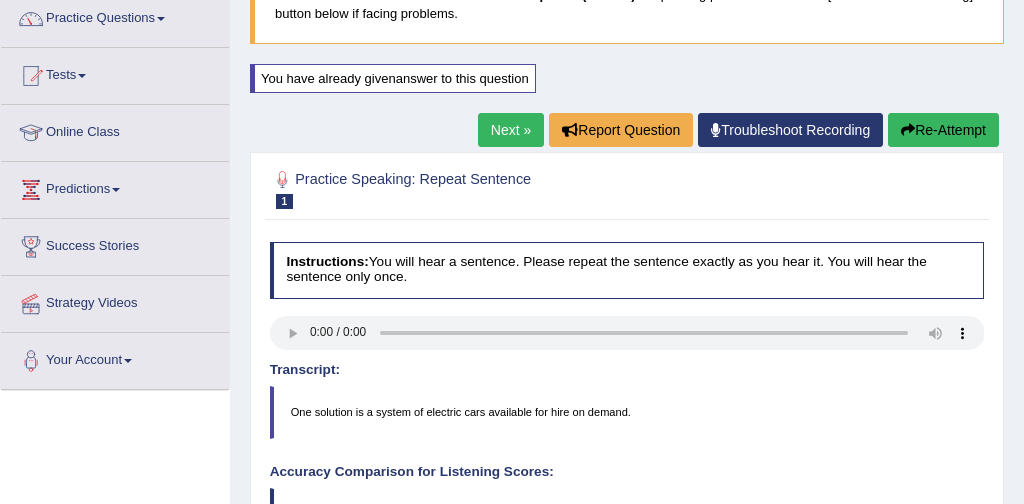 scroll, scrollTop: 138, scrollLeft: 0, axis: vertical 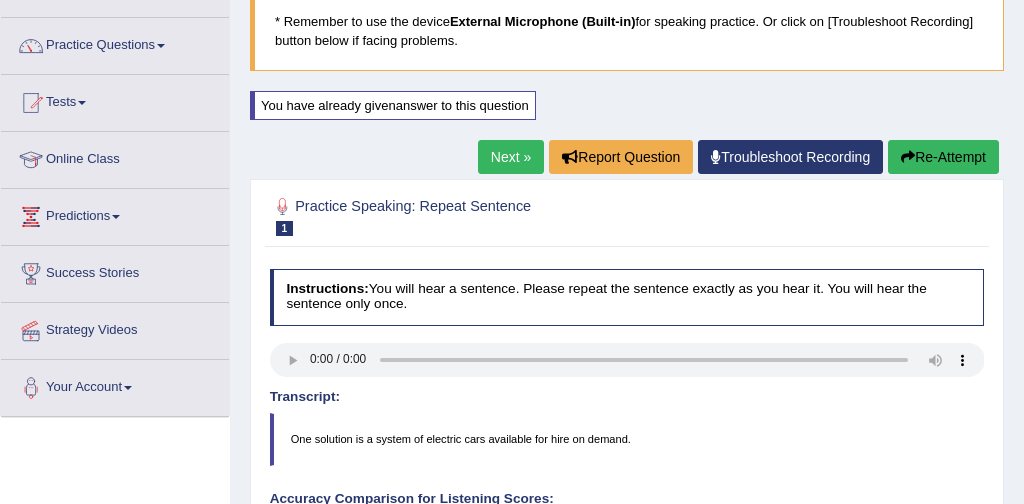 click on "Re-Attempt" at bounding box center [943, 157] 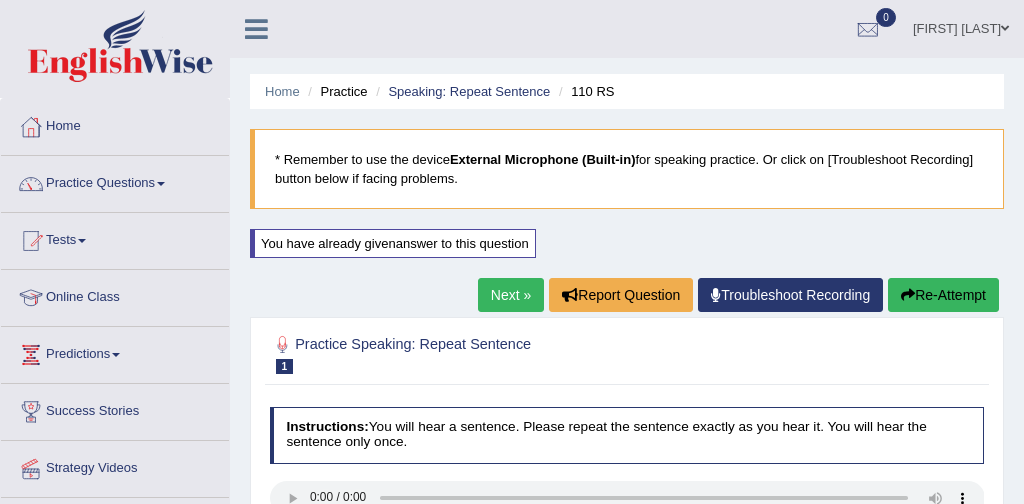 scroll, scrollTop: 138, scrollLeft: 0, axis: vertical 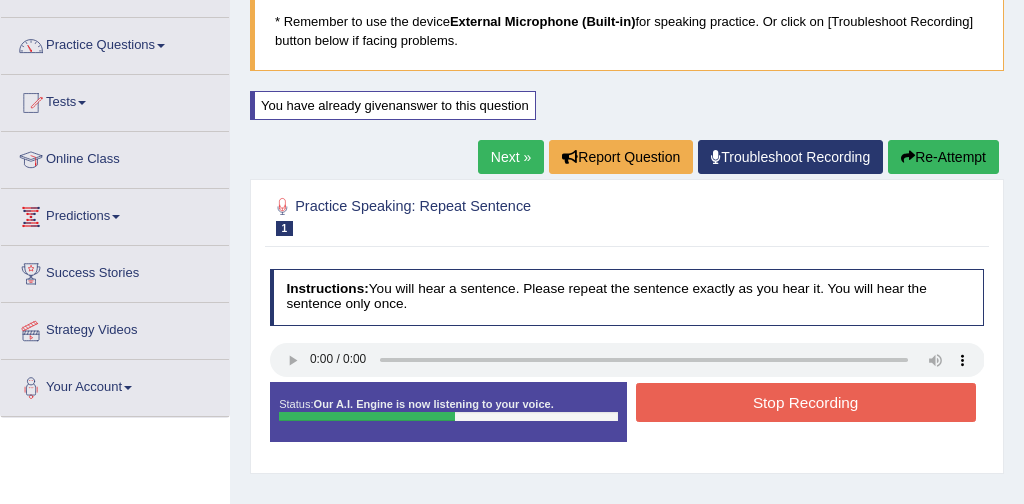 click on "Stop Recording" at bounding box center [806, 402] 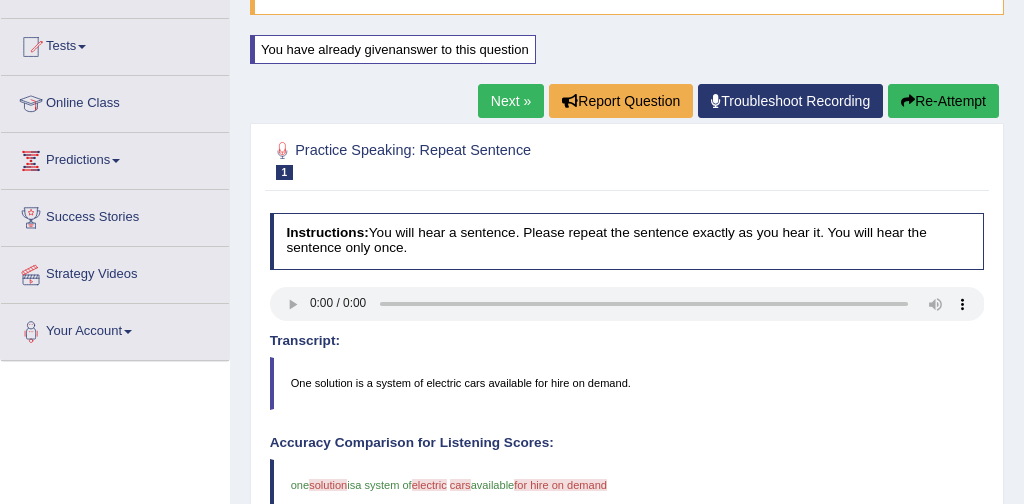 scroll, scrollTop: 184, scrollLeft: 0, axis: vertical 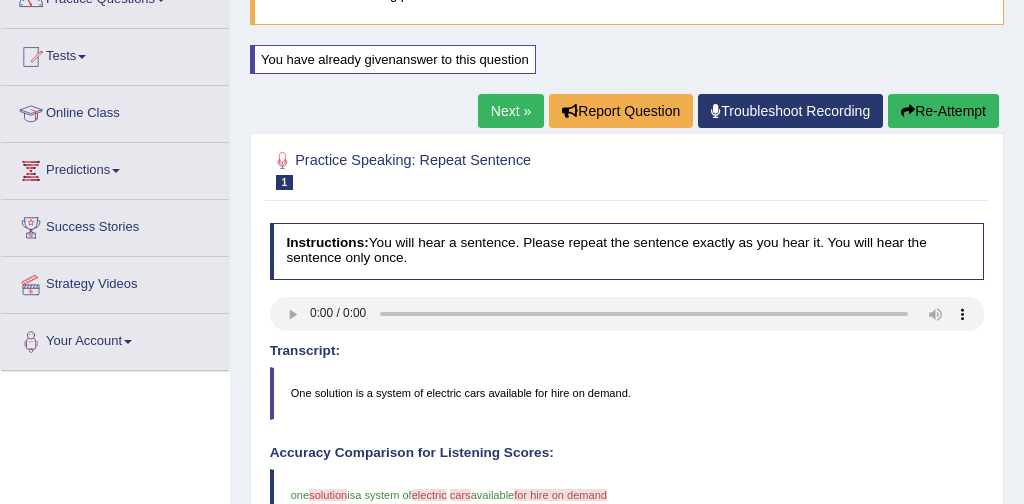 click on "Re-Attempt" at bounding box center (943, 111) 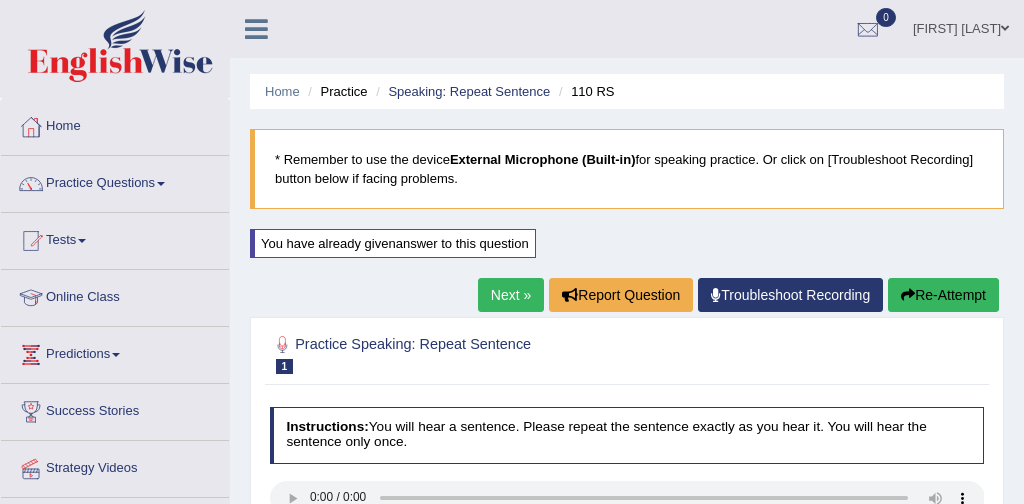 scroll, scrollTop: 184, scrollLeft: 0, axis: vertical 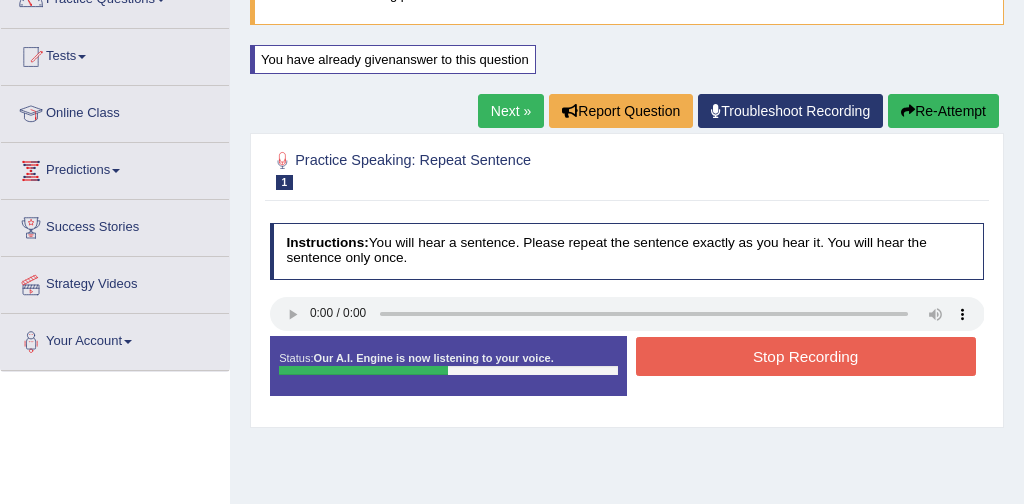 click on "Stop Recording" at bounding box center [806, 356] 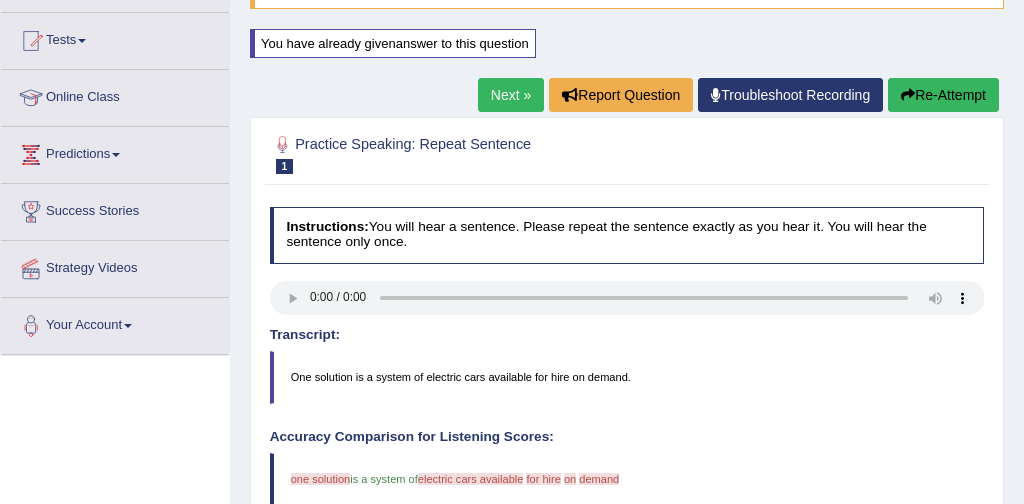 scroll, scrollTop: 174, scrollLeft: 0, axis: vertical 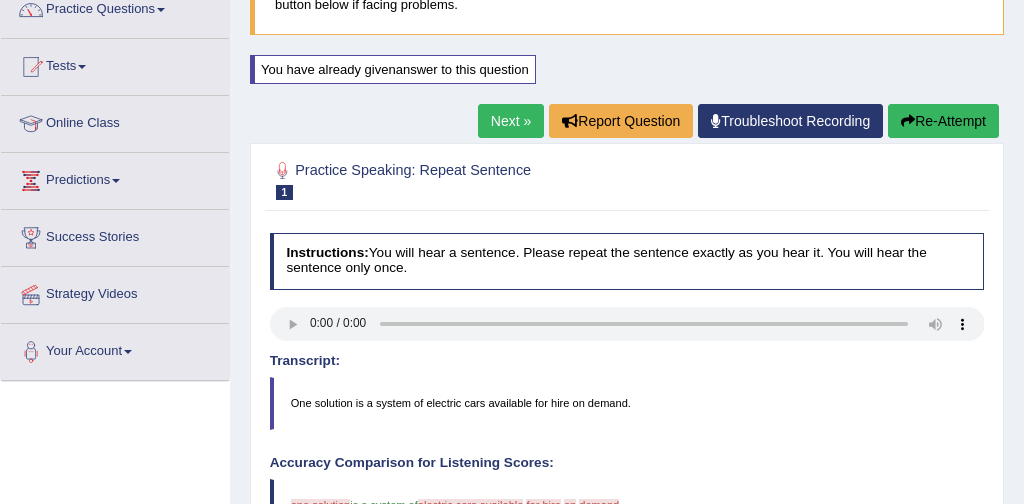click on "Re-Attempt" at bounding box center [943, 121] 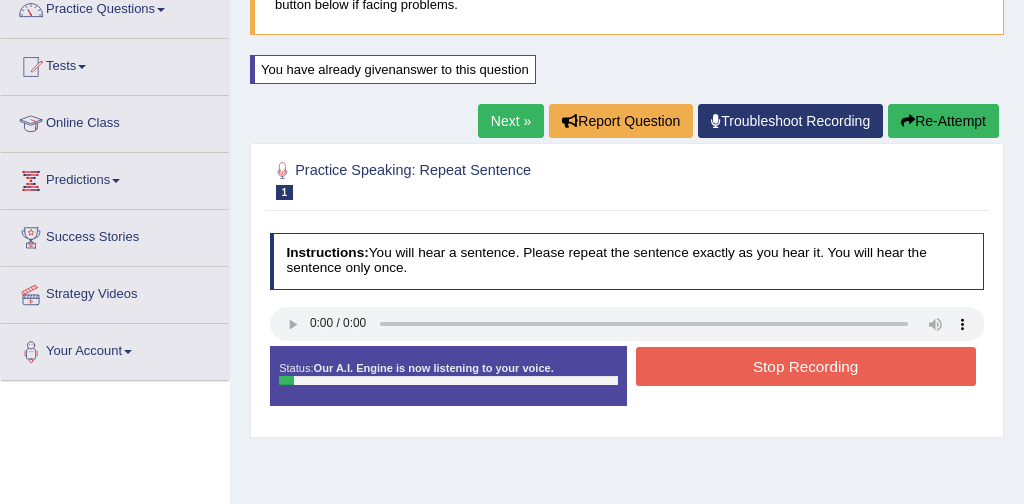 scroll, scrollTop: 174, scrollLeft: 0, axis: vertical 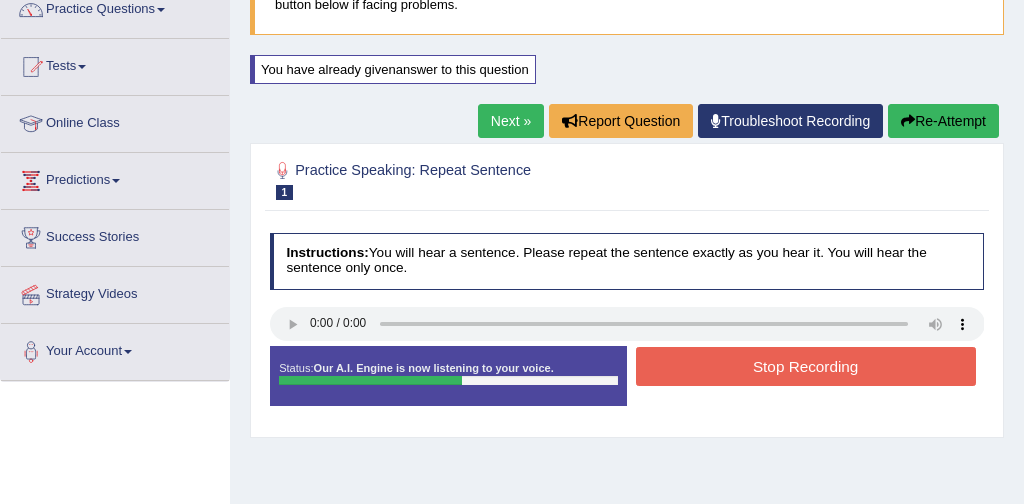 click on "Stop Recording" at bounding box center (806, 366) 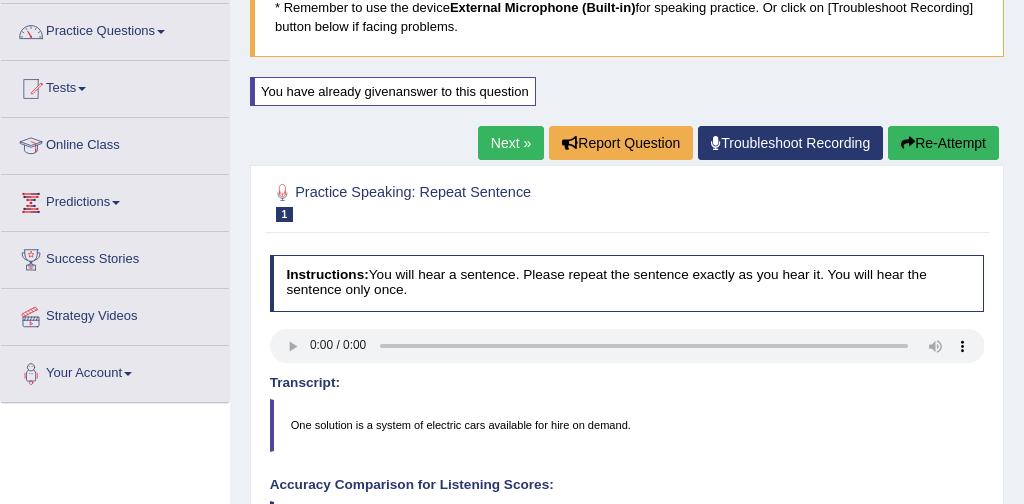 scroll, scrollTop: 144, scrollLeft: 0, axis: vertical 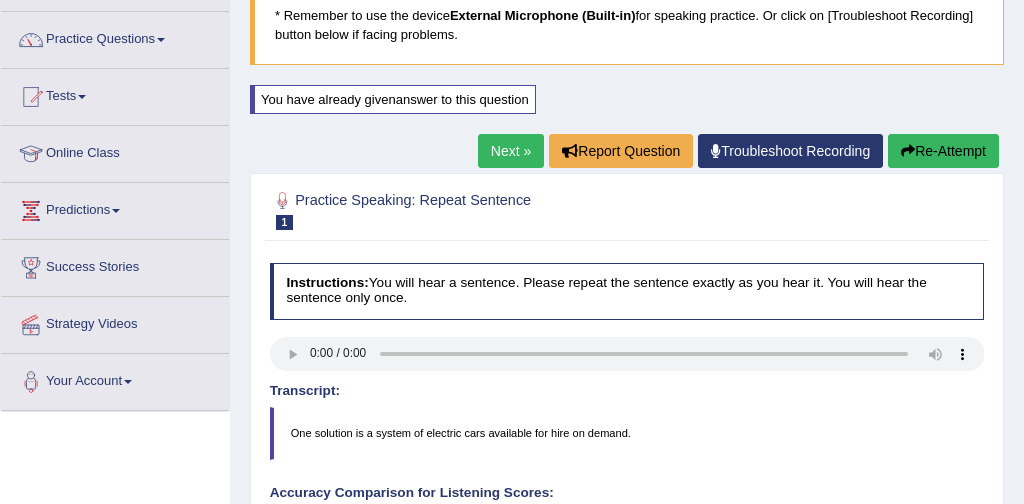click on "Next »" at bounding box center [511, 151] 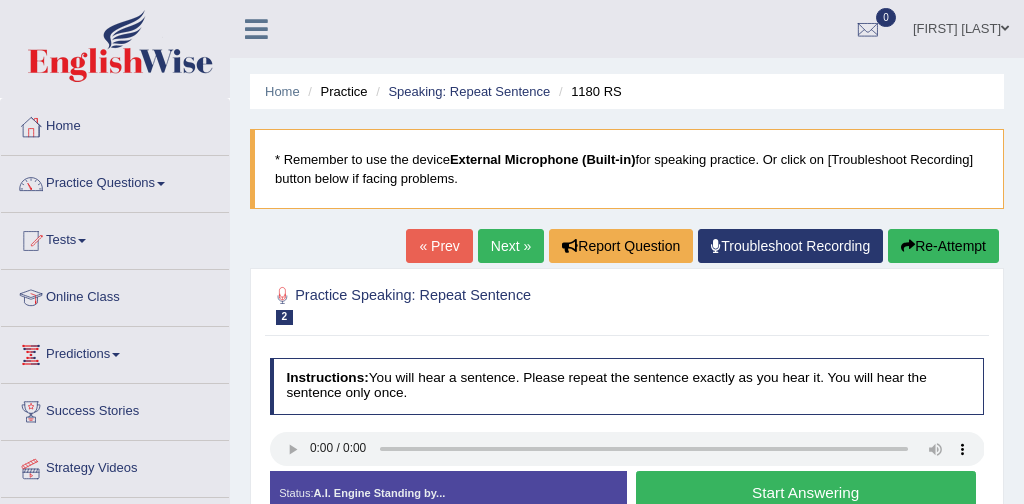 scroll, scrollTop: 200, scrollLeft: 0, axis: vertical 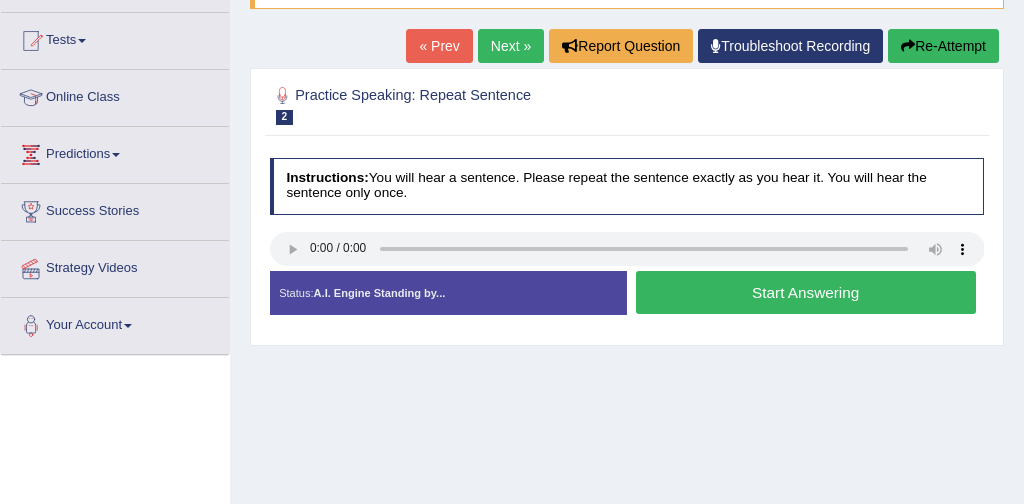 click on "Start Answering" at bounding box center (806, 292) 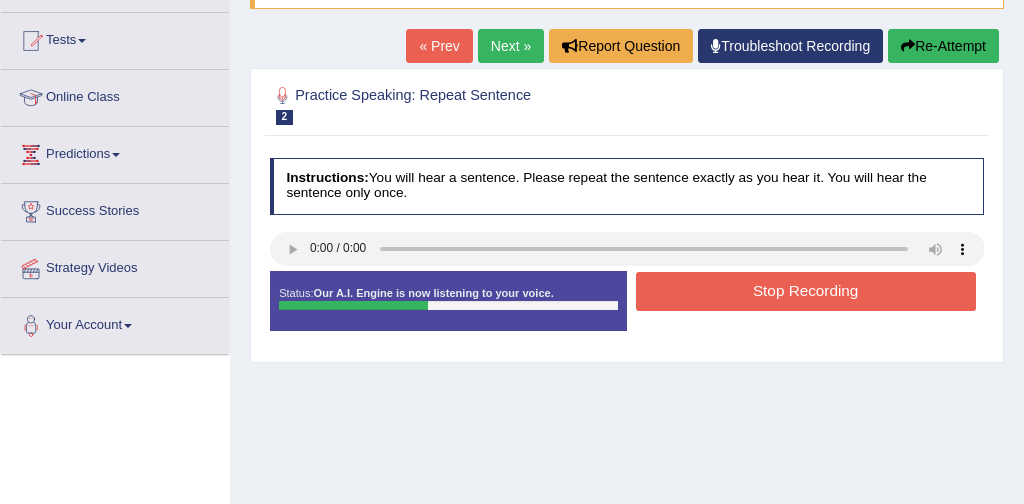 click on "Stop Recording" at bounding box center [806, 291] 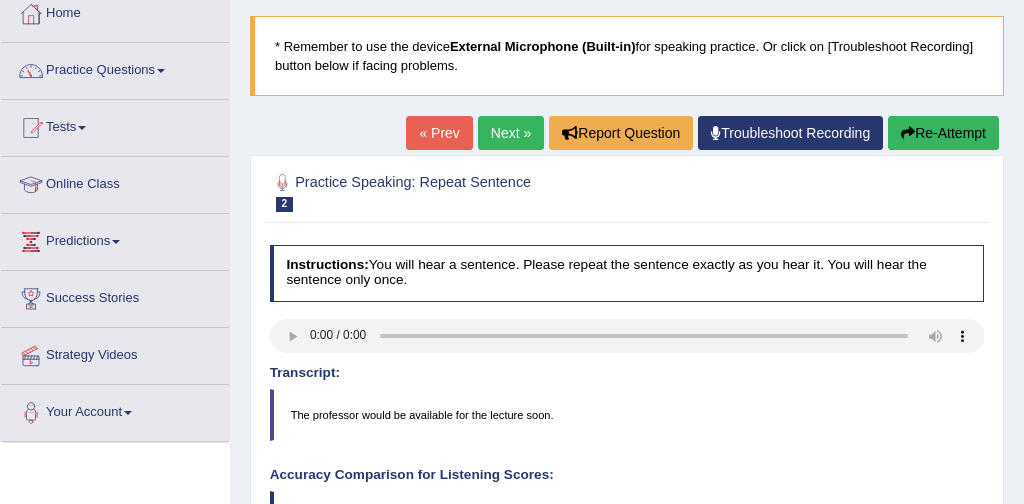 scroll, scrollTop: 112, scrollLeft: 0, axis: vertical 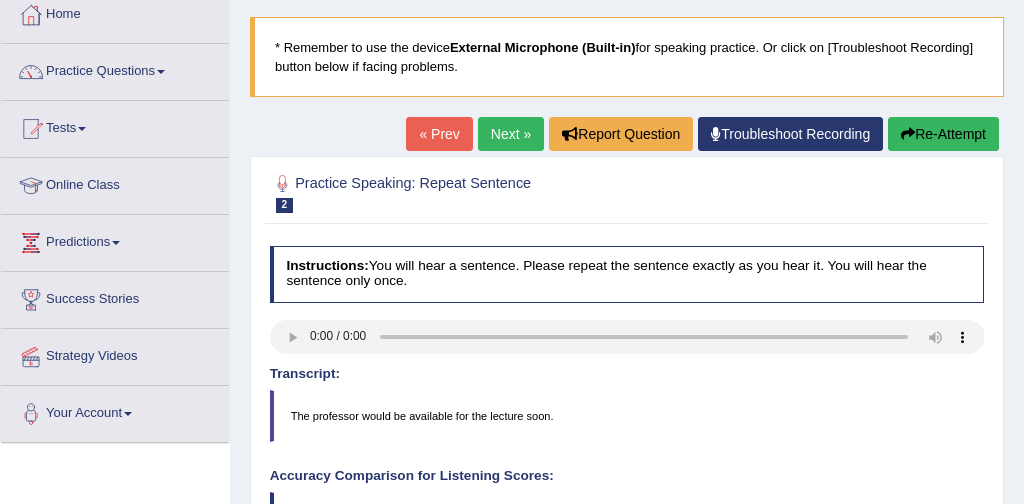 click on "Next »" at bounding box center (511, 134) 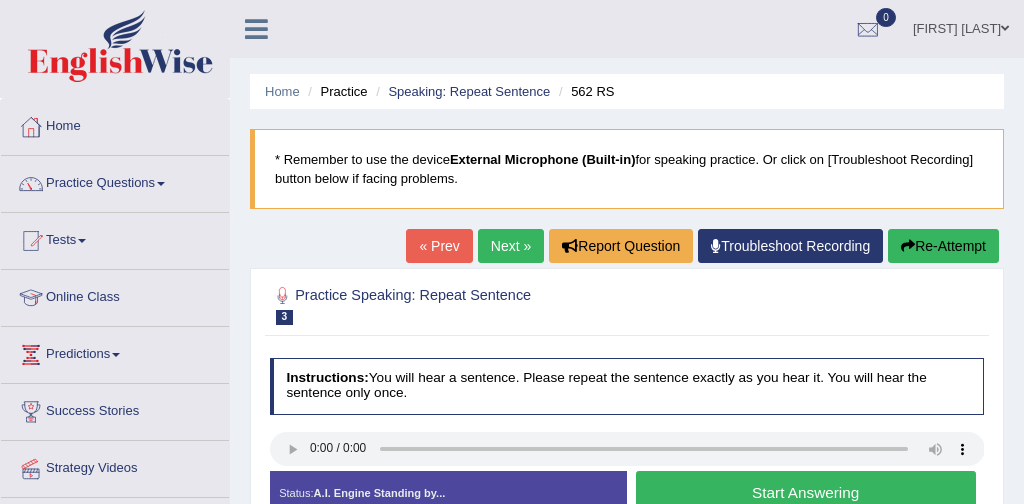 scroll, scrollTop: 128, scrollLeft: 0, axis: vertical 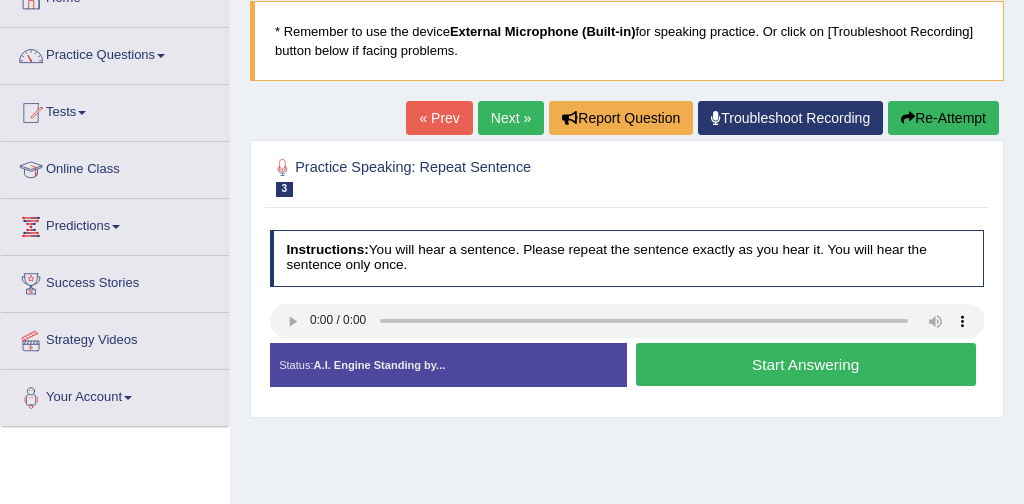 click on "Start Answering" at bounding box center [806, 364] 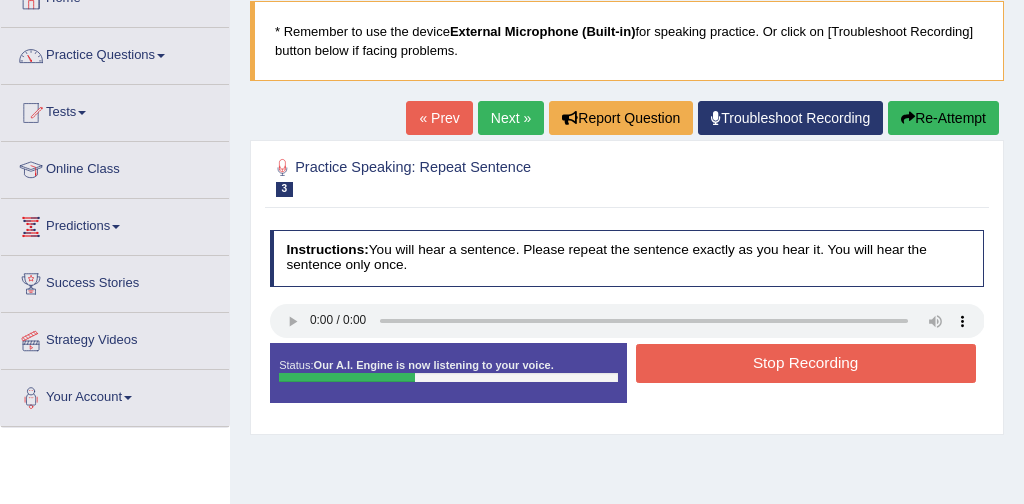 click on "Stop Recording" at bounding box center [806, 363] 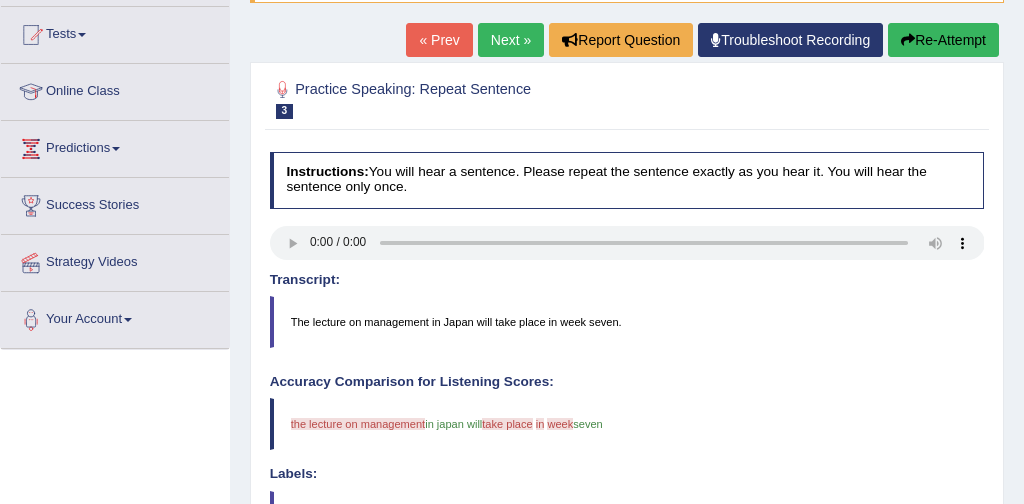 scroll, scrollTop: 156, scrollLeft: 0, axis: vertical 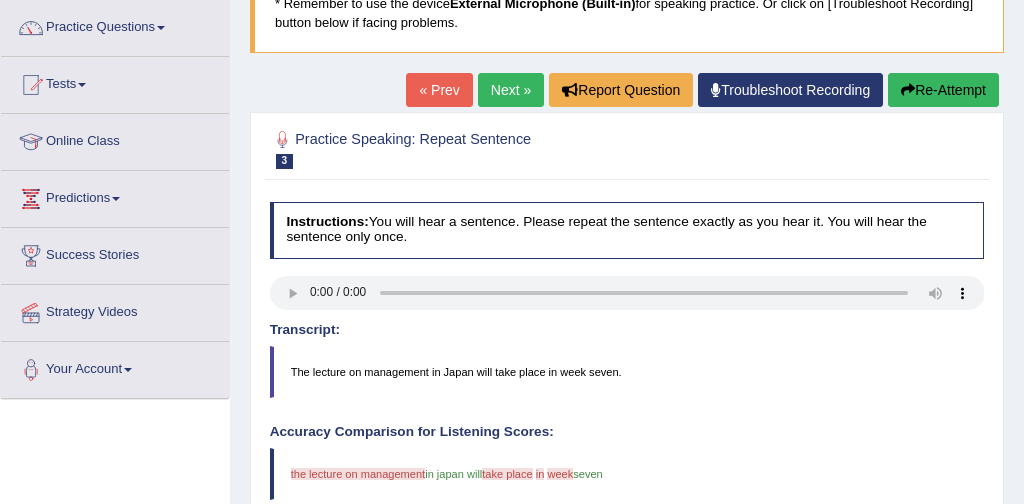 click on "Re-Attempt" at bounding box center (943, 90) 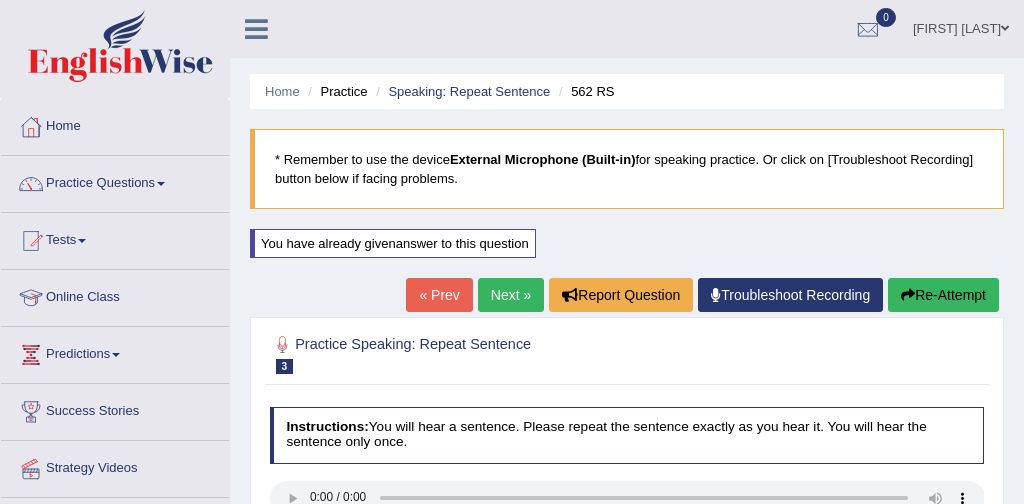 scroll, scrollTop: 156, scrollLeft: 0, axis: vertical 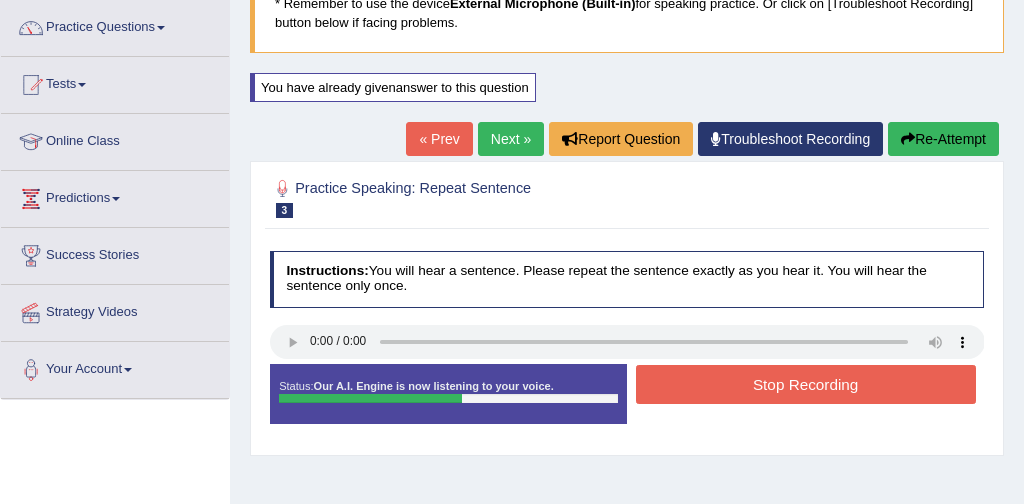 click on "Stop Recording" at bounding box center (806, 384) 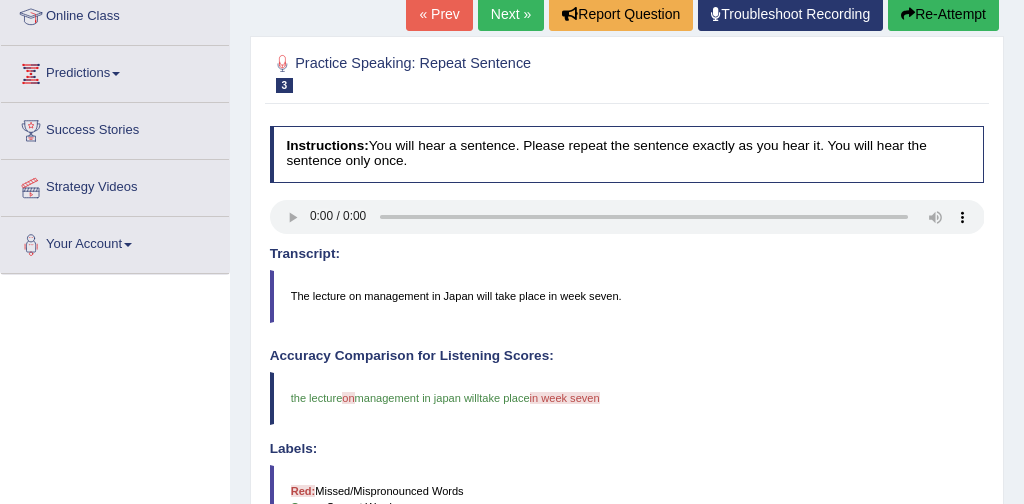 scroll, scrollTop: 237, scrollLeft: 0, axis: vertical 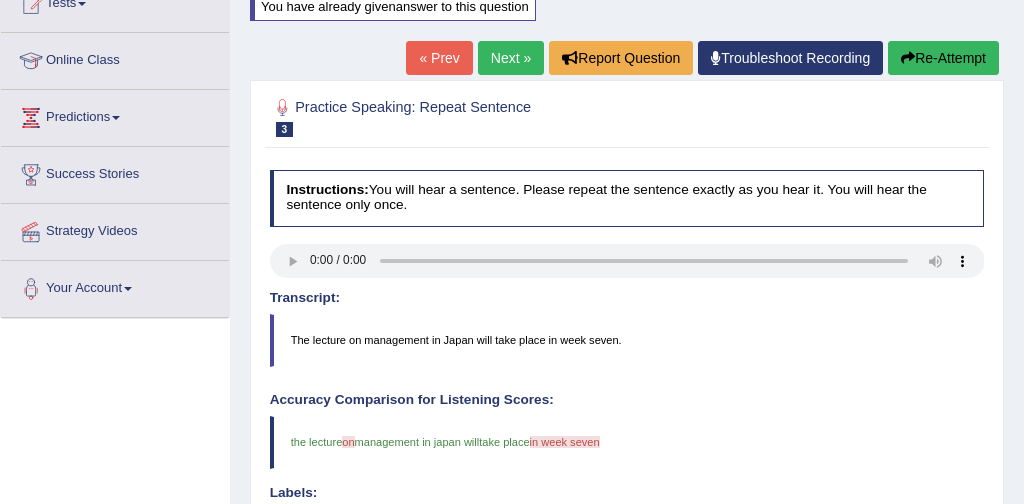 click on "Next »" at bounding box center [511, 58] 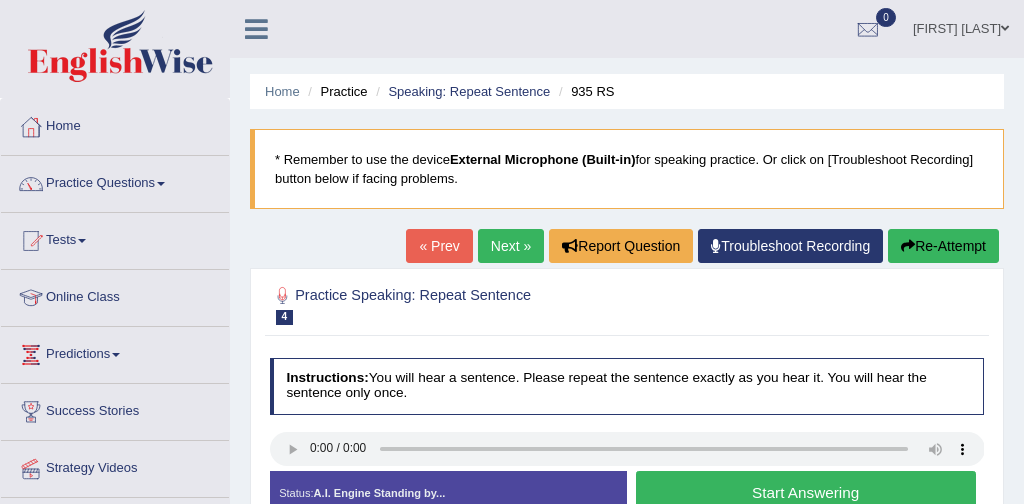 scroll, scrollTop: 144, scrollLeft: 0, axis: vertical 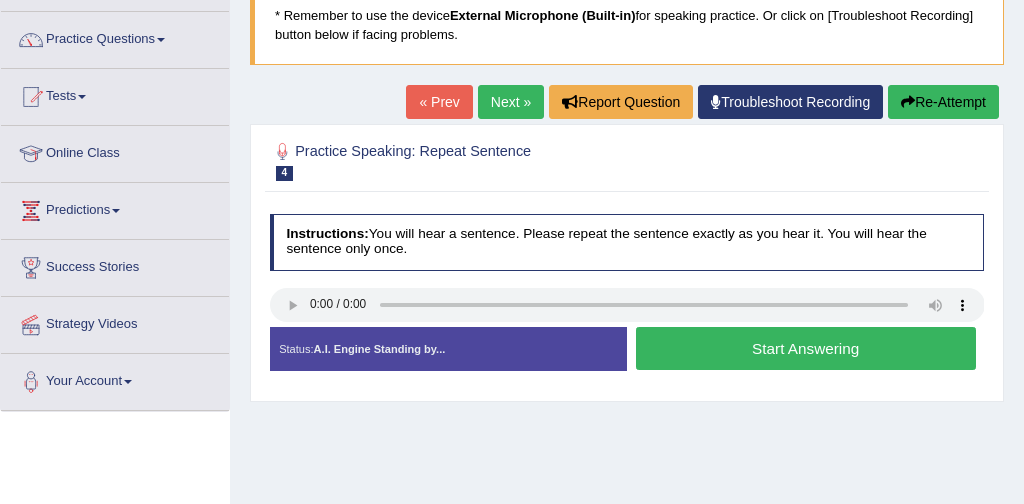 click on "Start Answering" at bounding box center [806, 348] 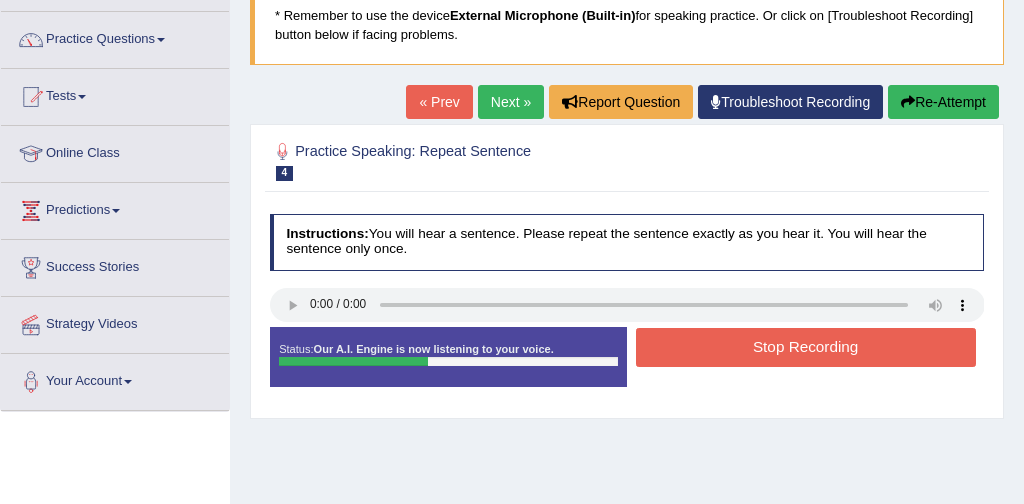 click on "Stop Recording" at bounding box center (806, 347) 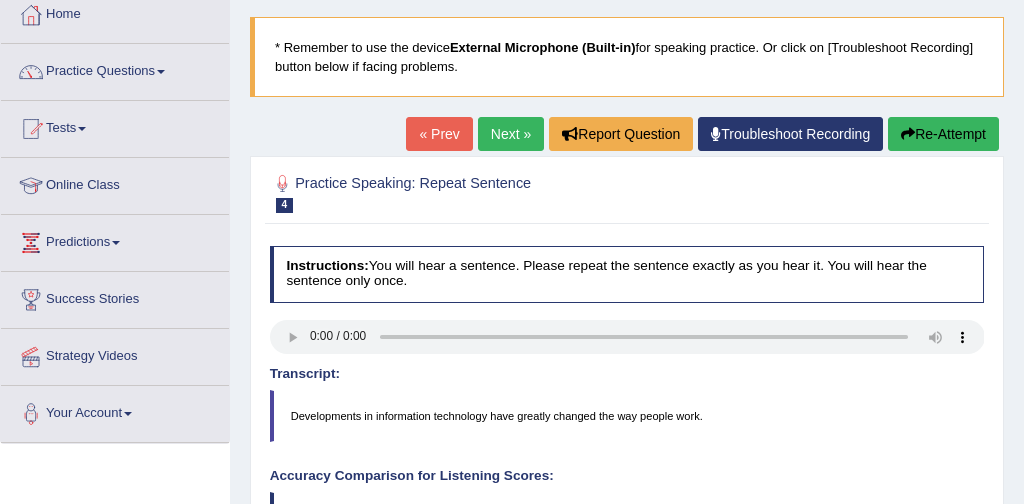 scroll, scrollTop: 73, scrollLeft: 0, axis: vertical 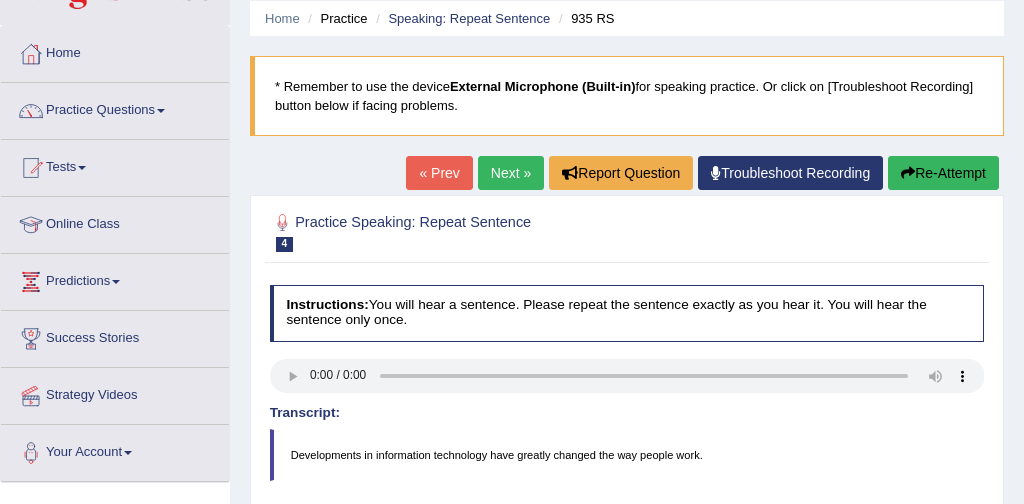 click on "Next »" at bounding box center [511, 173] 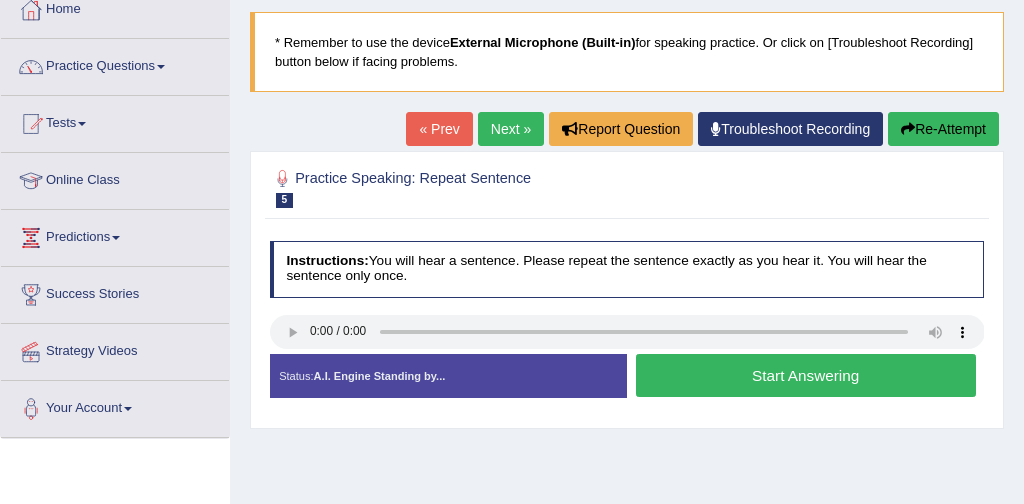 scroll, scrollTop: 117, scrollLeft: 0, axis: vertical 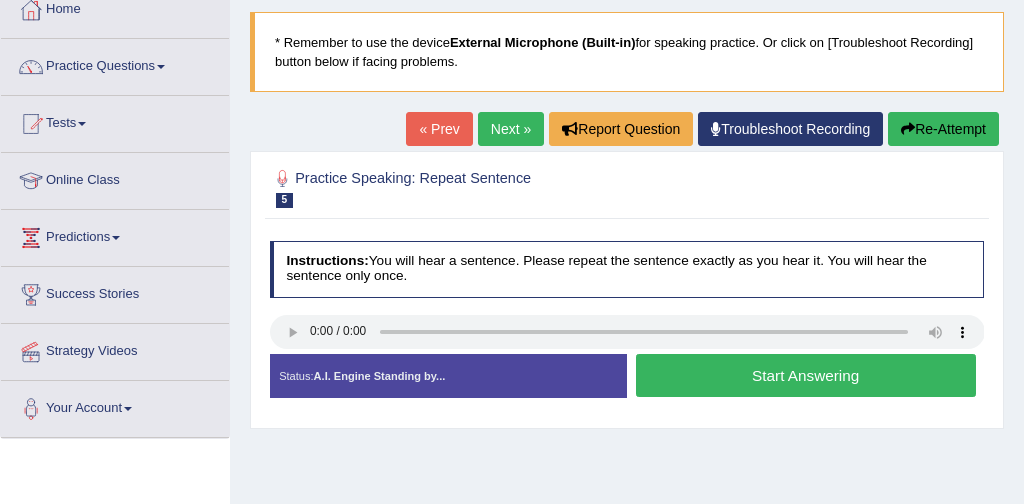 click on "Start Answering" at bounding box center [806, 375] 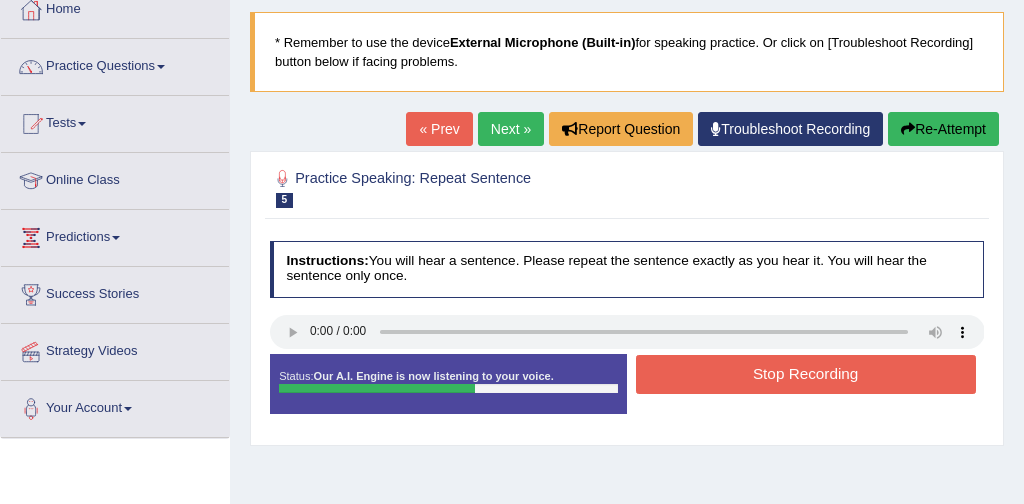 click on "Stop Recording" at bounding box center [806, 374] 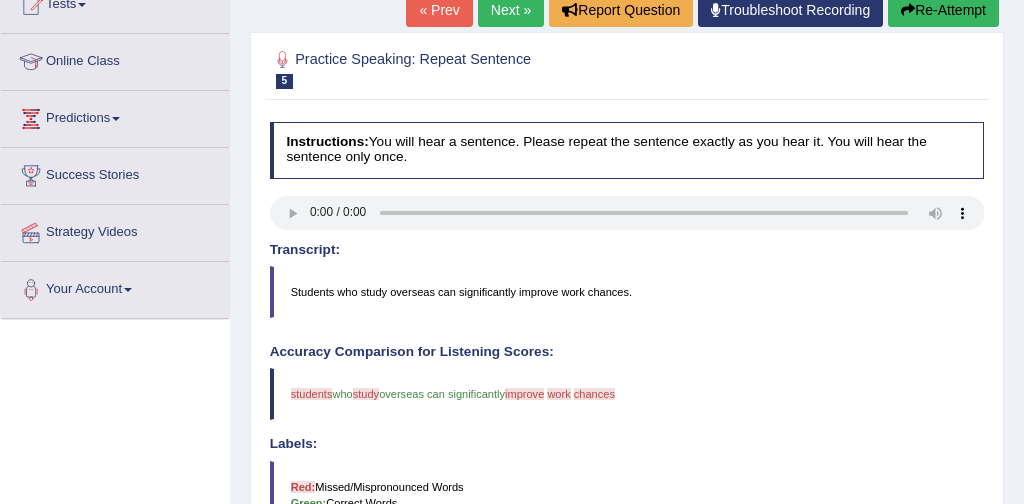 scroll, scrollTop: 232, scrollLeft: 0, axis: vertical 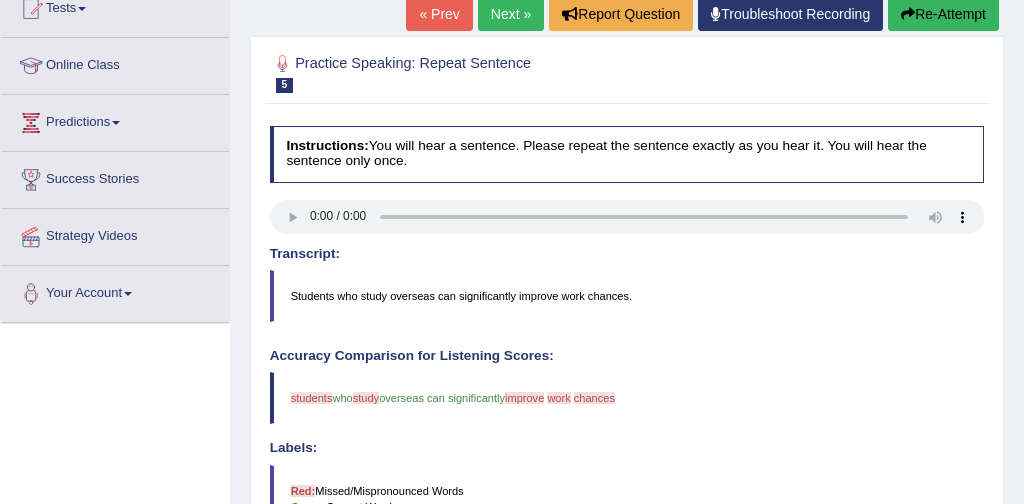 click on "Re-Attempt" at bounding box center (943, 14) 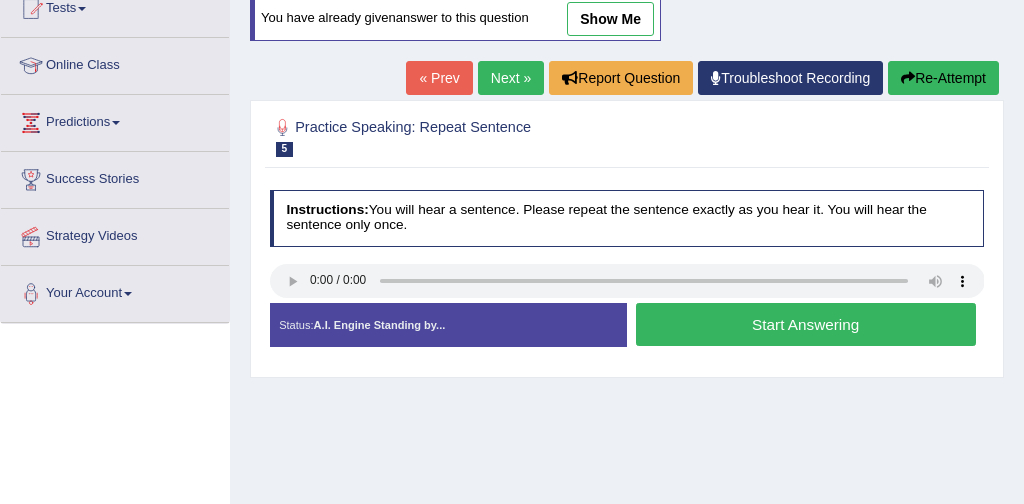 type 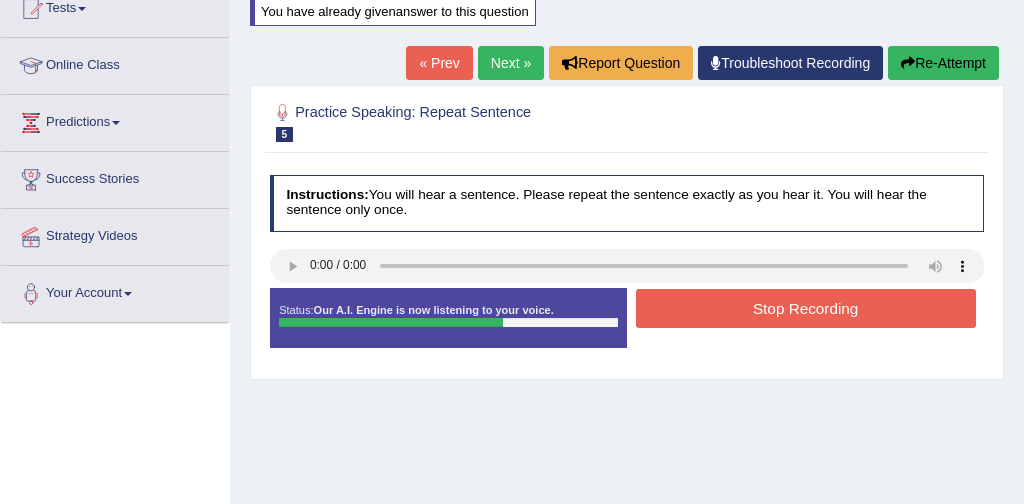 click on "Stop Recording" at bounding box center (806, 308) 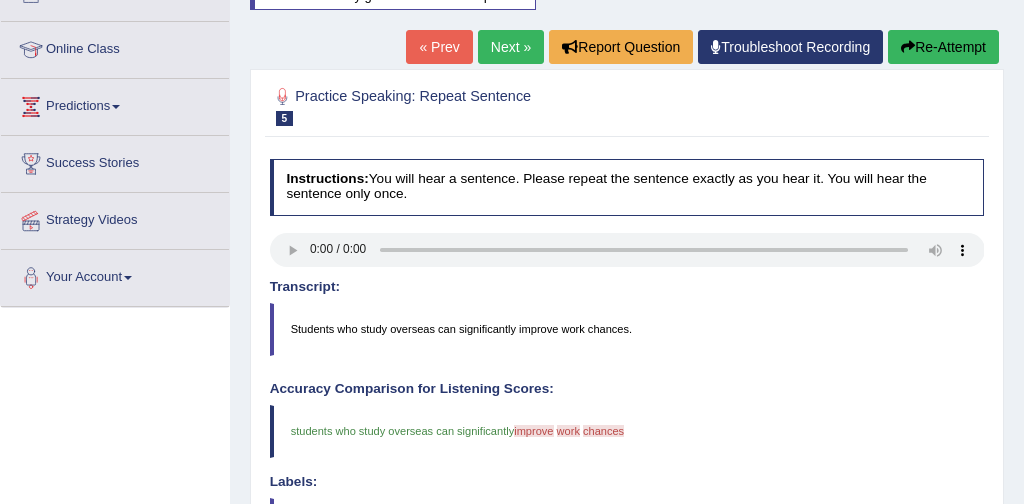 scroll, scrollTop: 240, scrollLeft: 0, axis: vertical 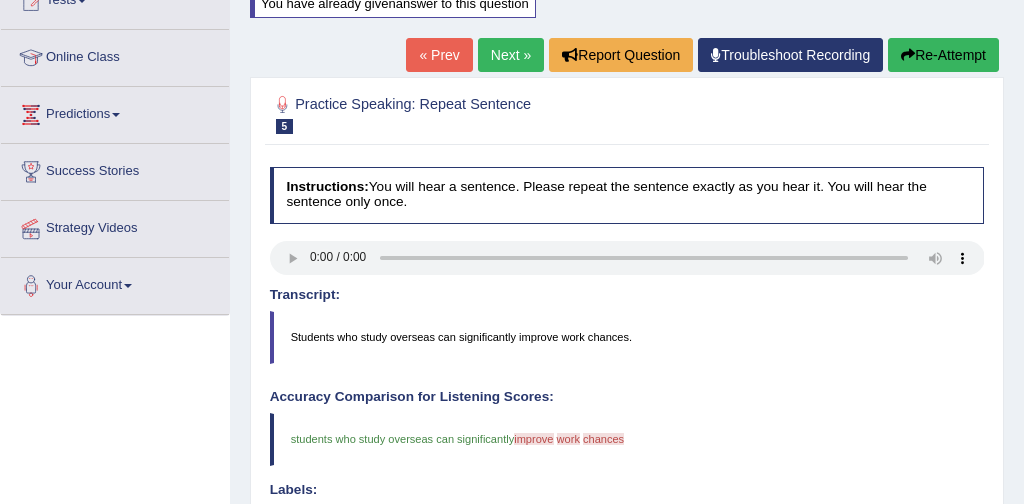 click on "Next »" at bounding box center [511, 55] 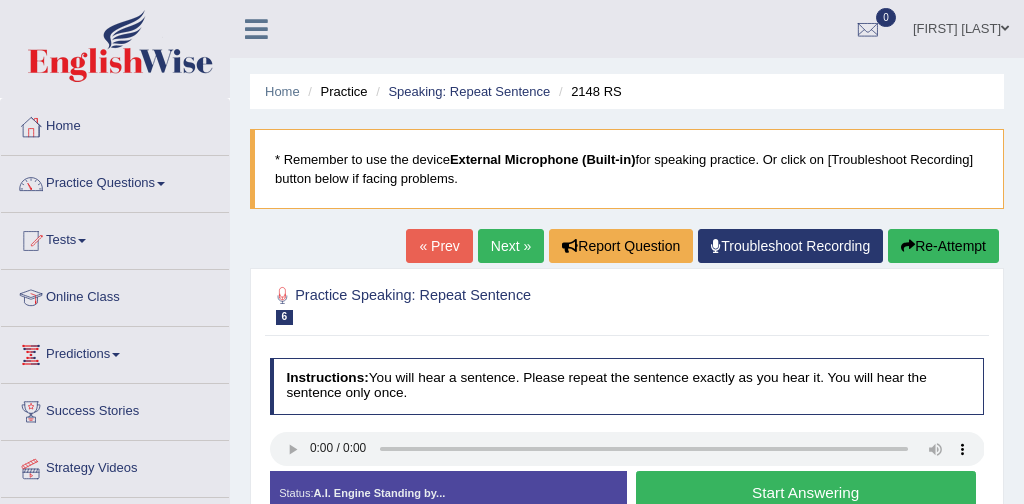 scroll, scrollTop: 0, scrollLeft: 0, axis: both 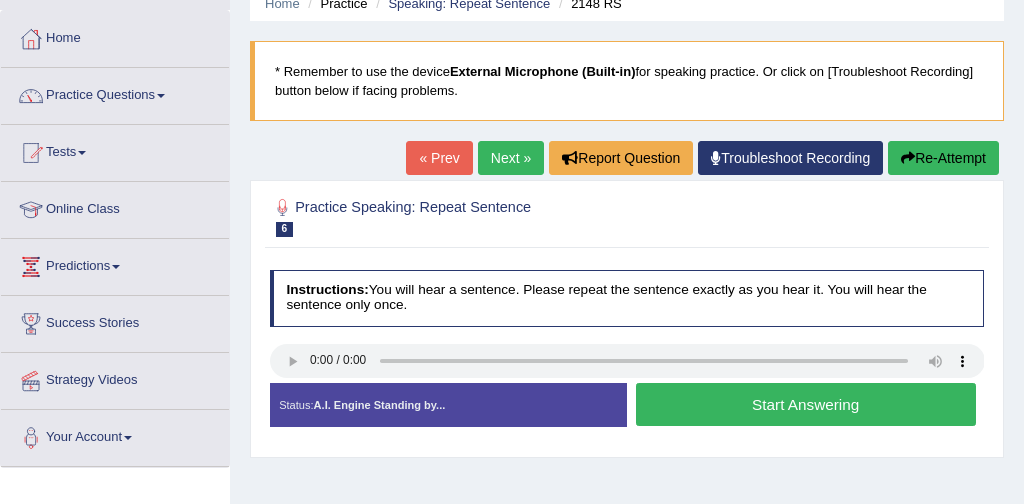 click on "Start Answering" at bounding box center (806, 404) 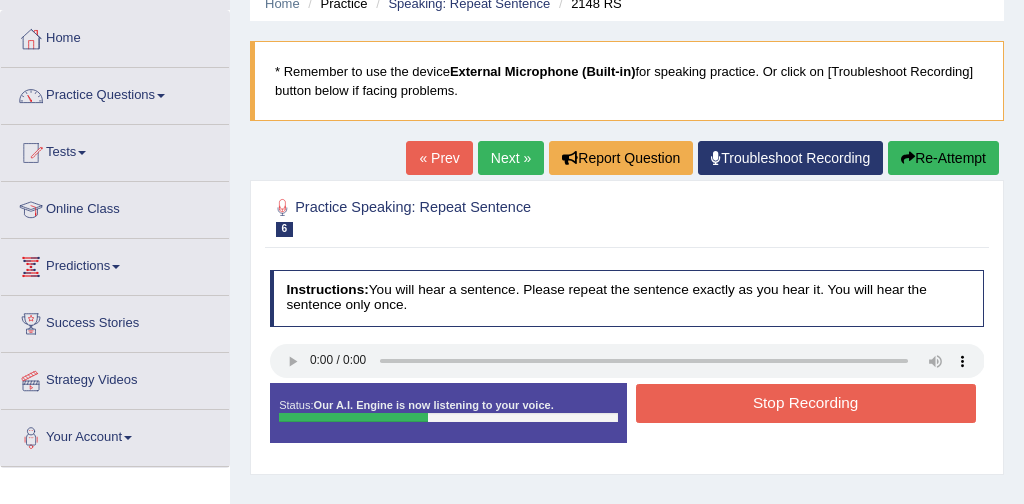 click on "Stop Recording" at bounding box center [806, 403] 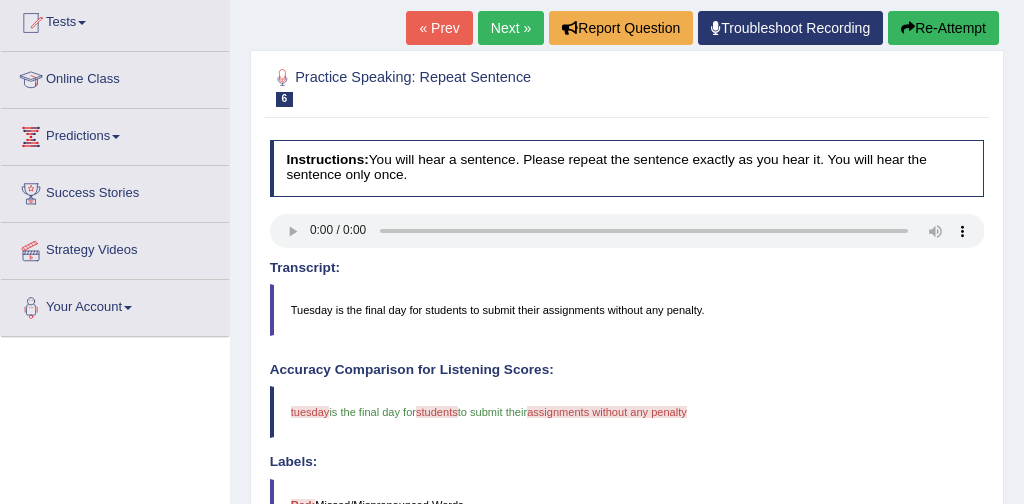 scroll, scrollTop: 226, scrollLeft: 0, axis: vertical 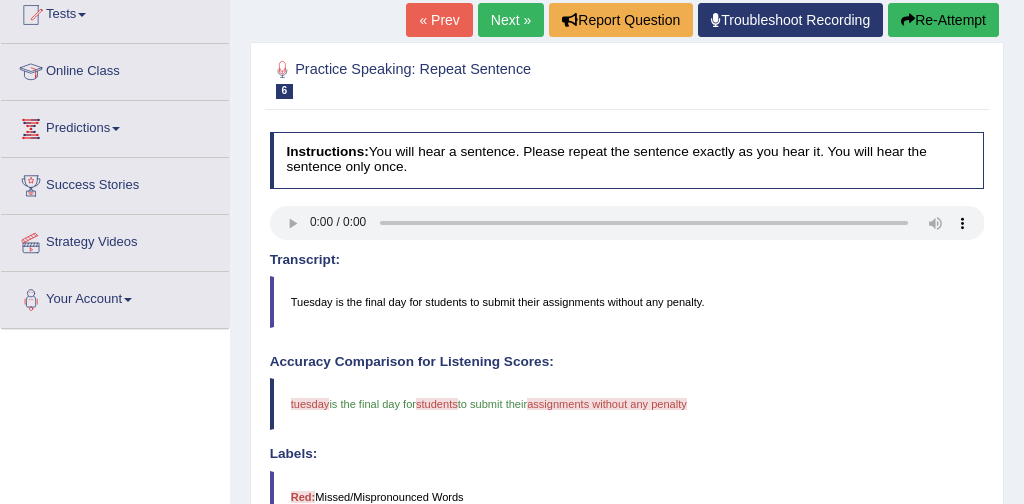 click on "Next »" at bounding box center (511, 20) 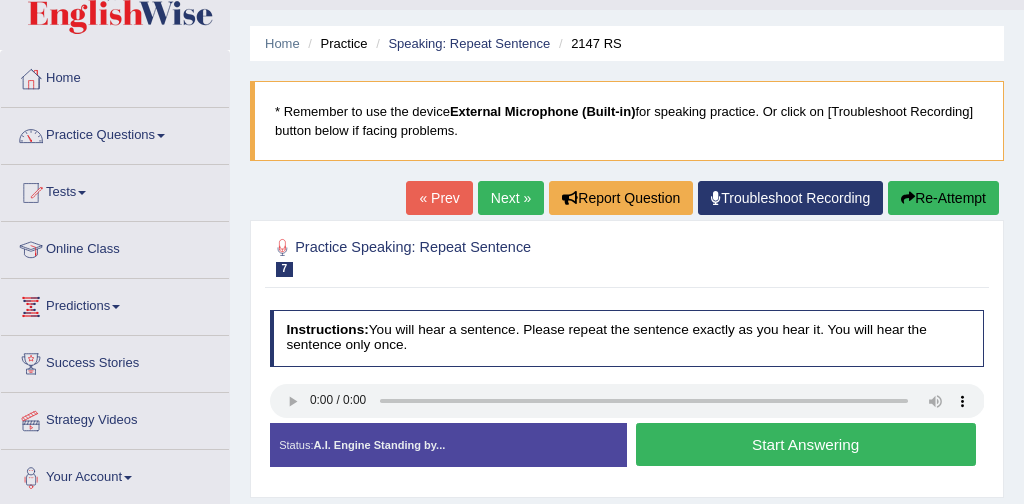 scroll, scrollTop: 57, scrollLeft: 0, axis: vertical 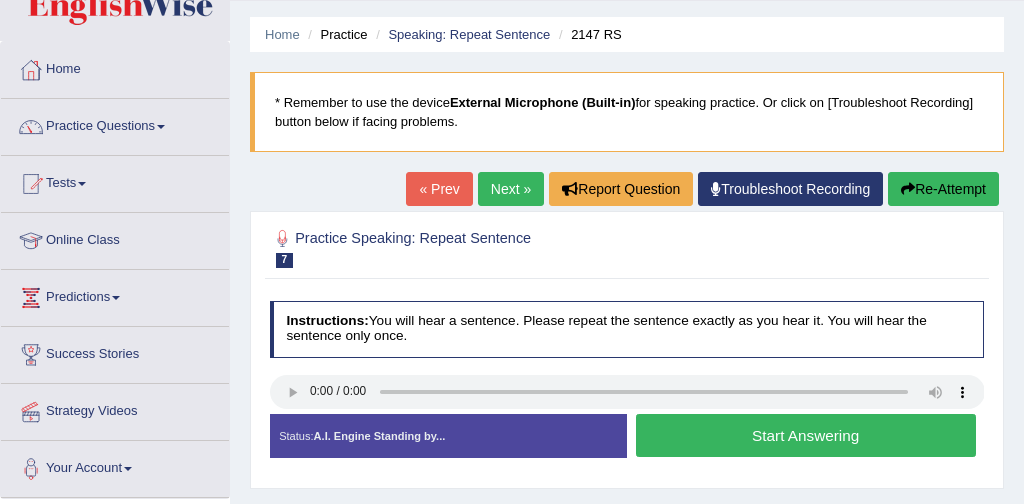 click on "Start Answering" at bounding box center (806, 435) 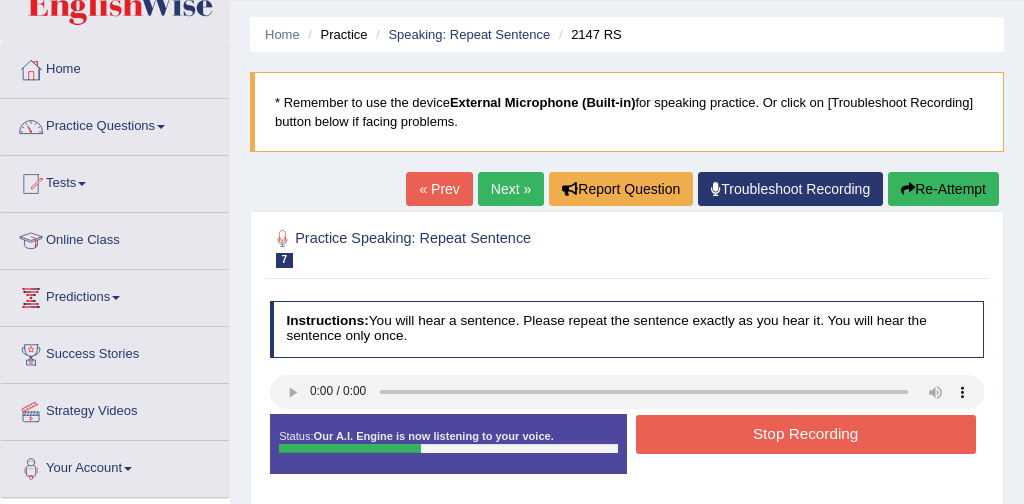 click on "Stop Recording" at bounding box center [806, 434] 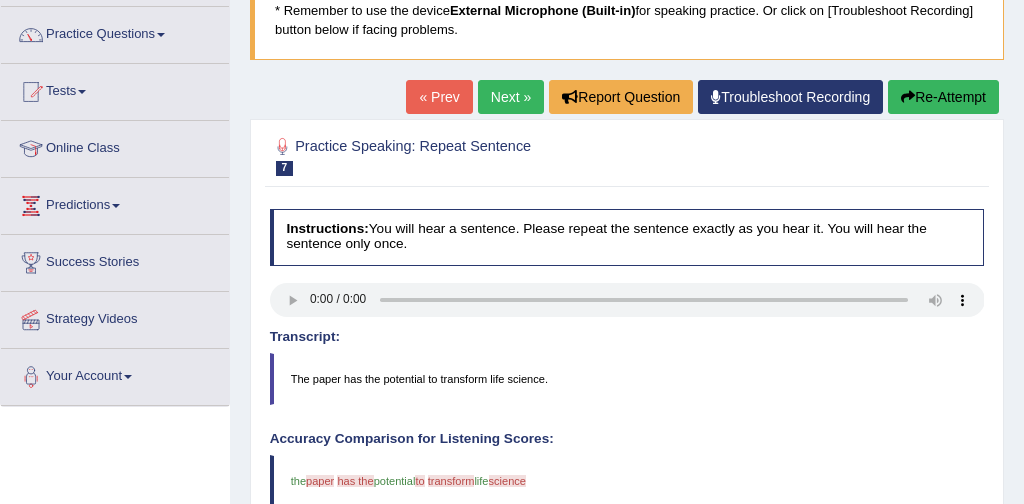 scroll, scrollTop: 132, scrollLeft: 0, axis: vertical 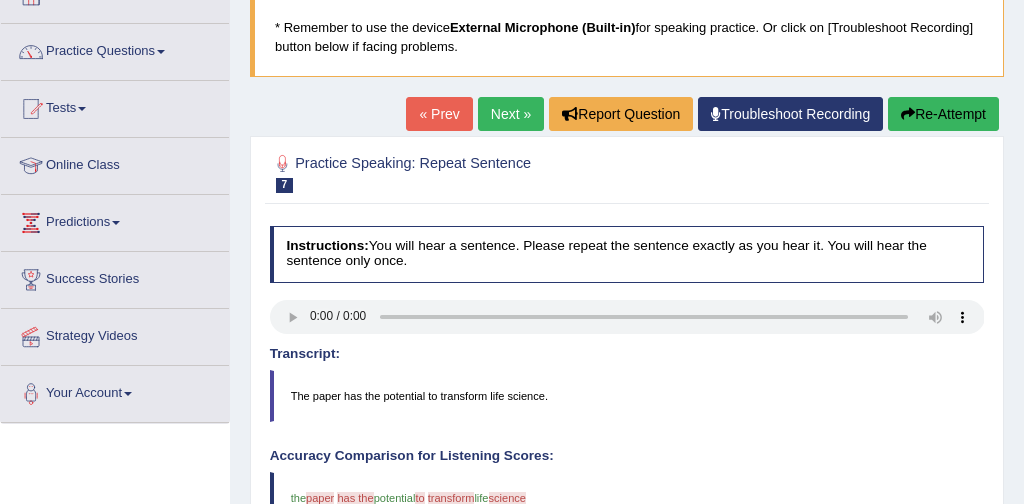 click on "Re-Attempt" at bounding box center [943, 114] 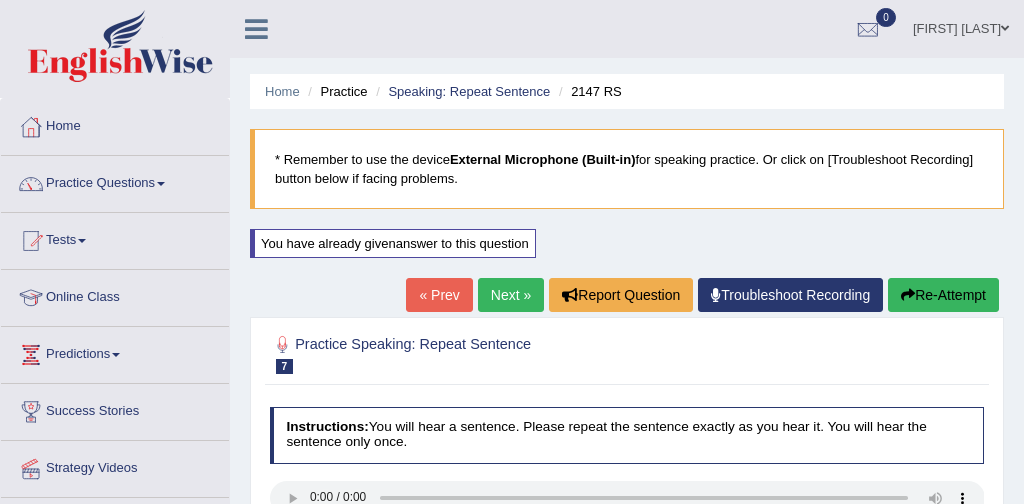 scroll, scrollTop: 132, scrollLeft: 0, axis: vertical 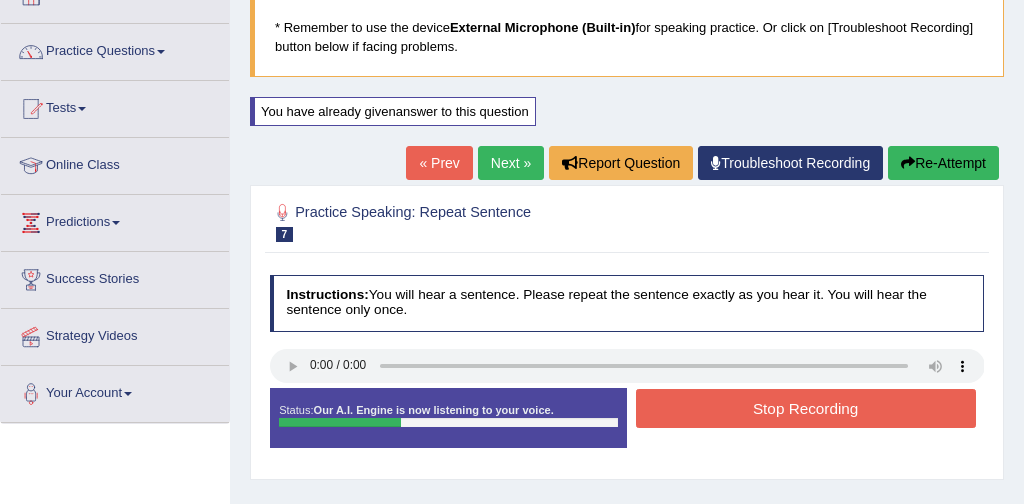 click on "Stop Recording" at bounding box center (805, 411) 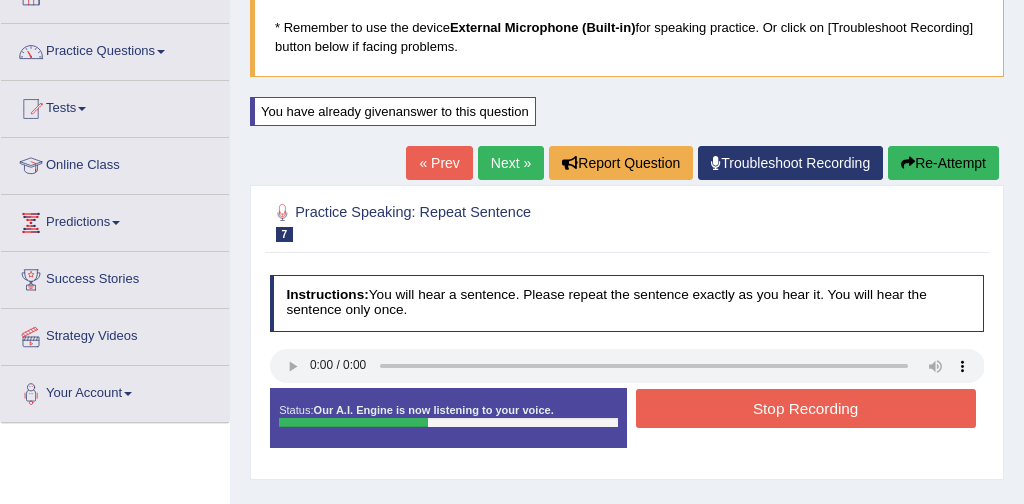 click on "Stop Recording" at bounding box center (806, 408) 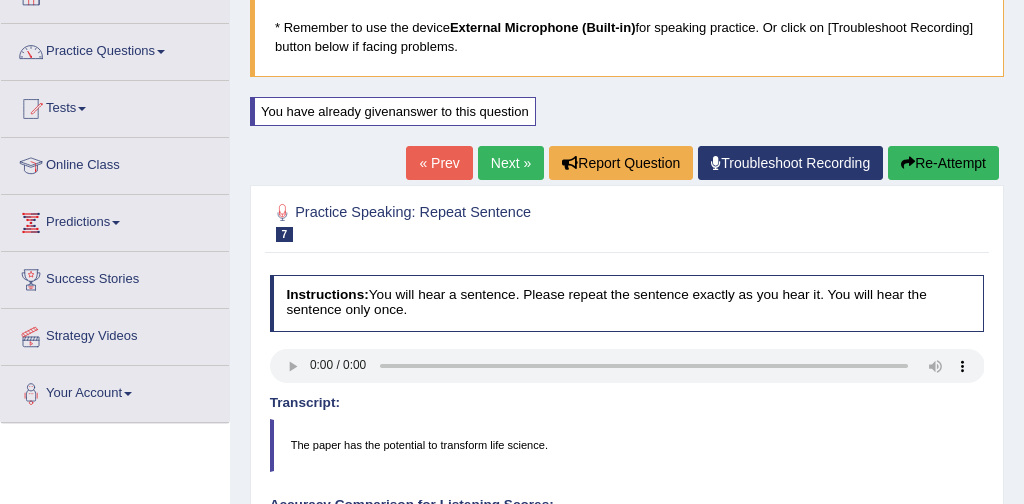 click on "Re-Attempt" at bounding box center [943, 163] 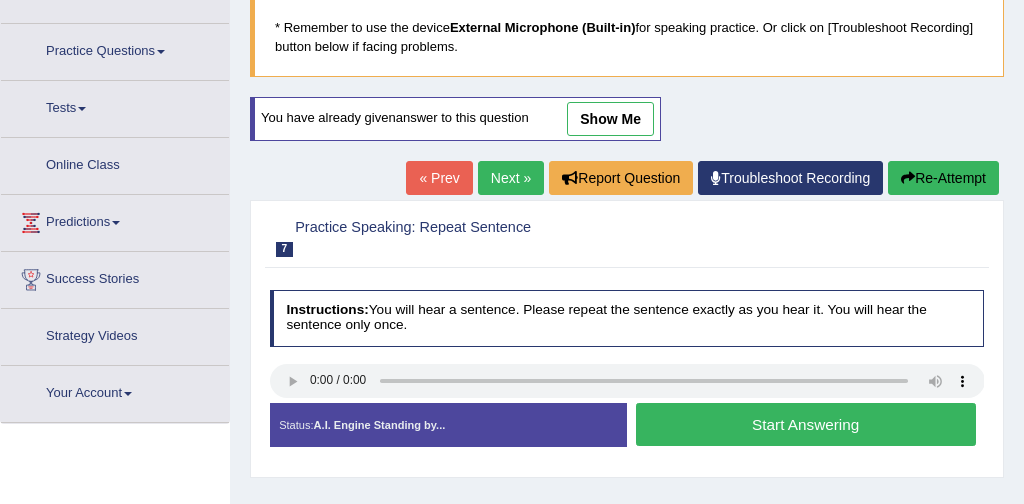 click on "Start Answering" at bounding box center (806, 424) 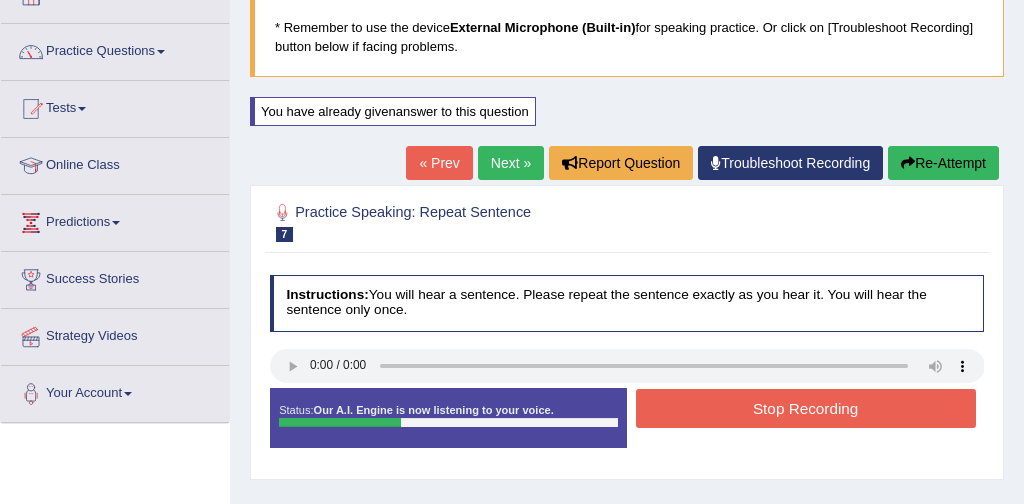 click on "Stop Recording" at bounding box center (806, 408) 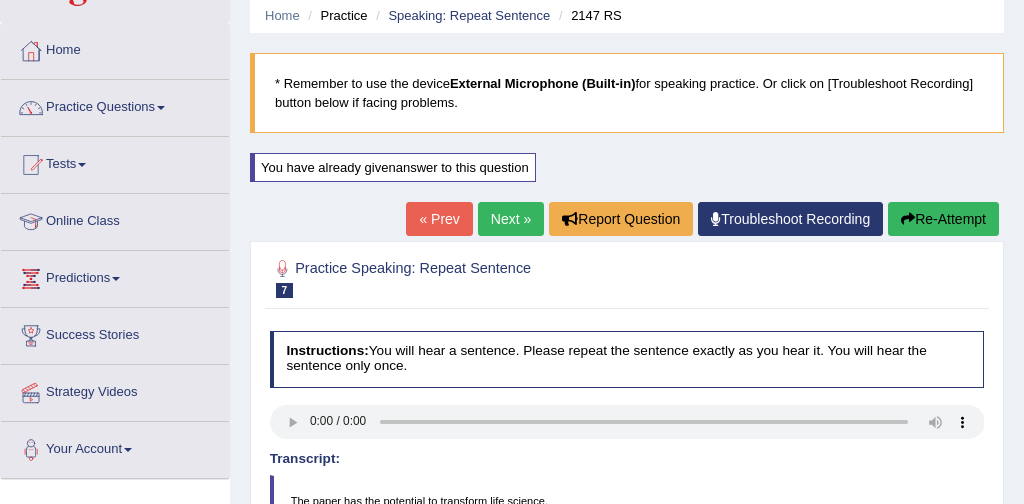 scroll, scrollTop: 68, scrollLeft: 0, axis: vertical 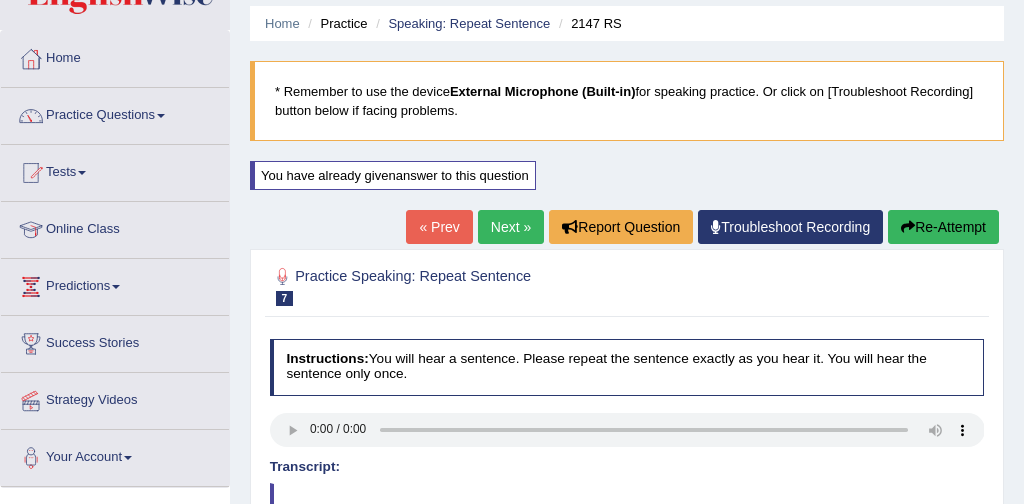 click on "Next »" at bounding box center [511, 227] 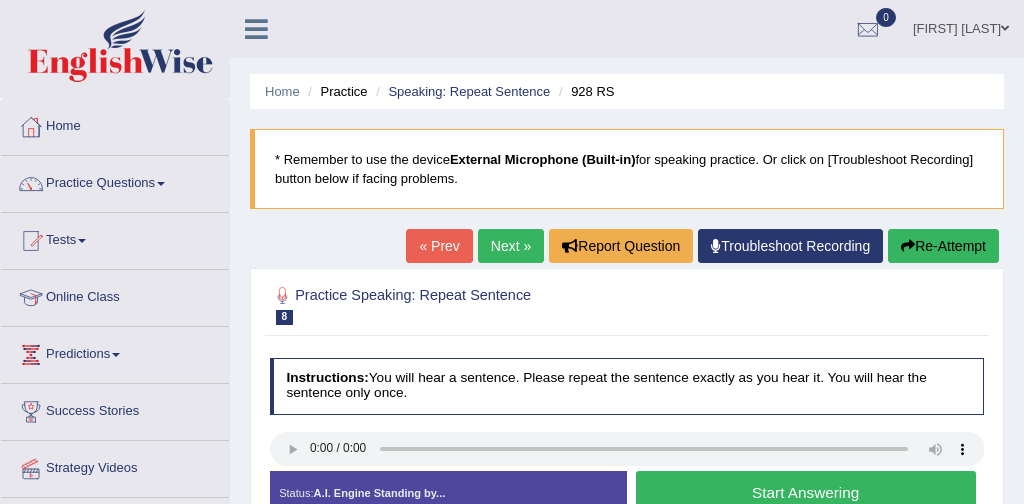 scroll, scrollTop: 62, scrollLeft: 0, axis: vertical 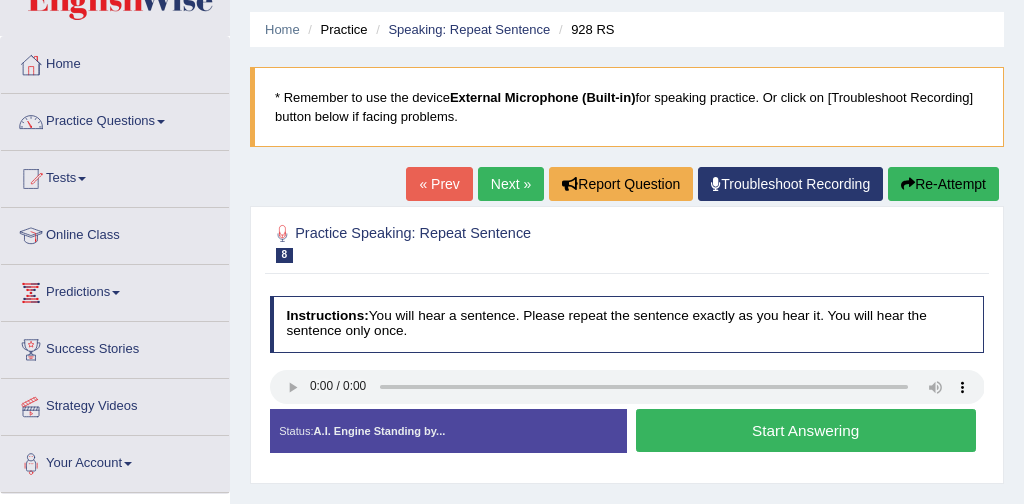 click on "Start Answering" at bounding box center [806, 430] 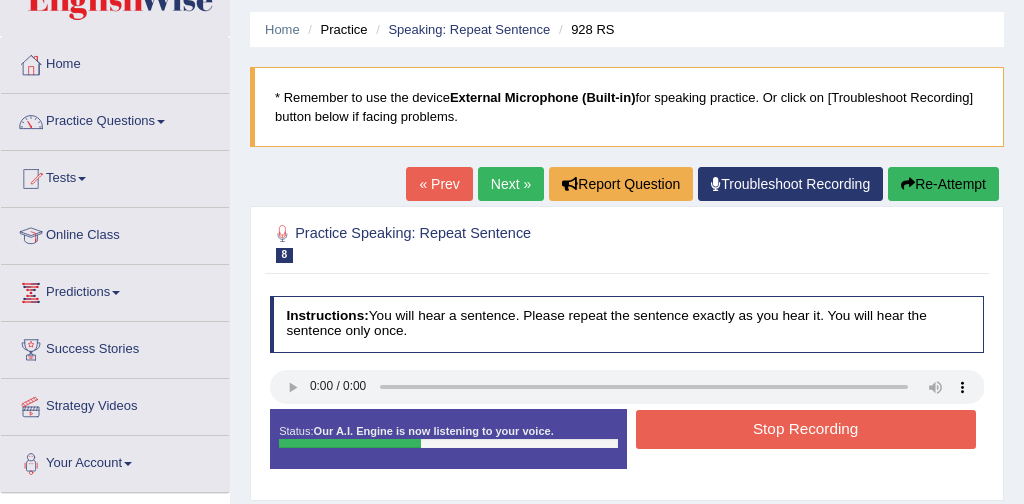click on "Stop Recording" at bounding box center [806, 429] 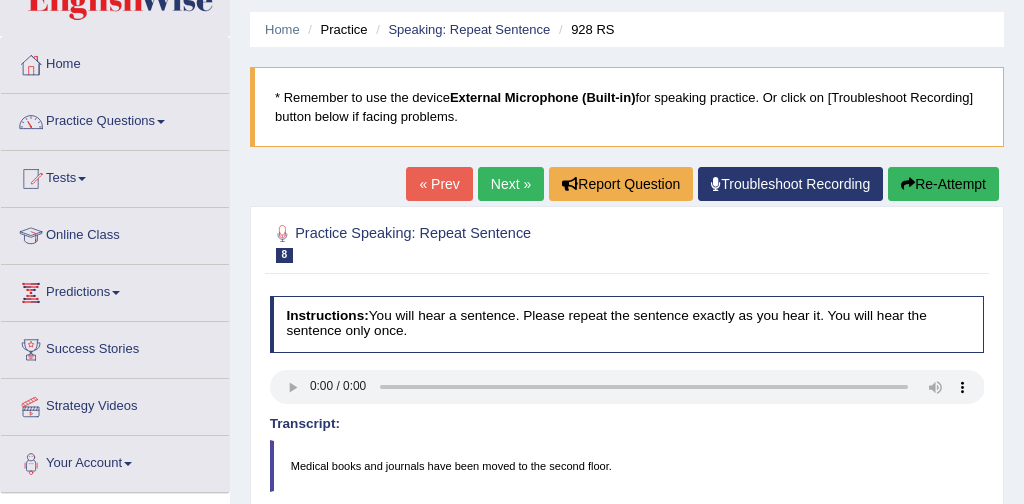 scroll, scrollTop: 64, scrollLeft: 0, axis: vertical 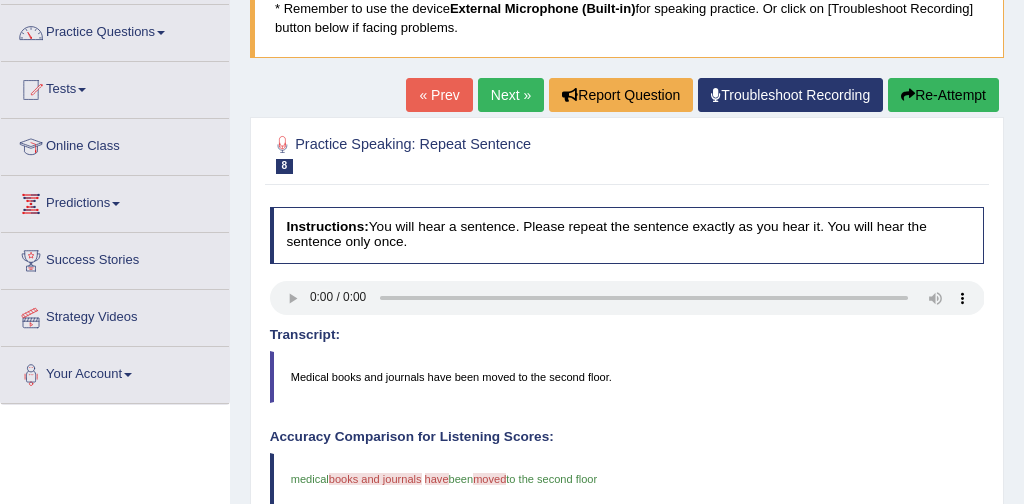click on "Next »" at bounding box center (511, 95) 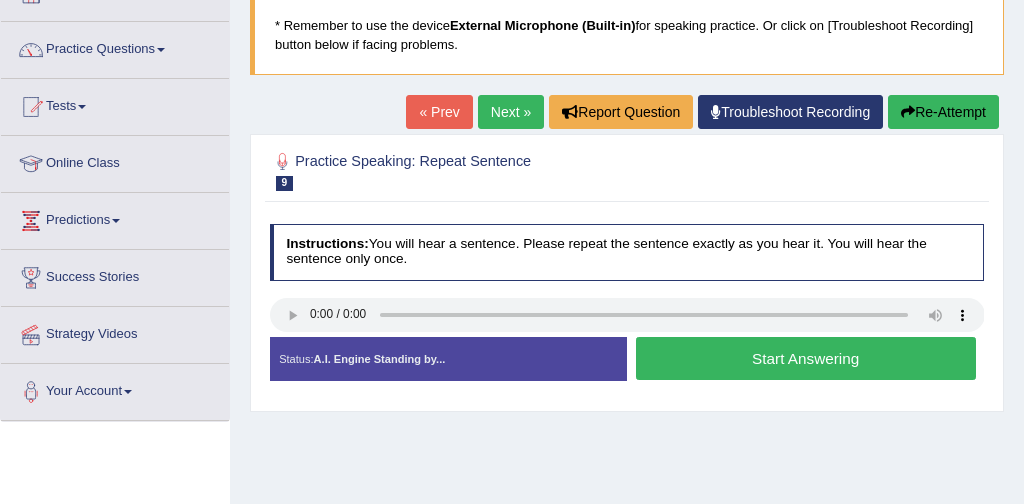 scroll, scrollTop: 134, scrollLeft: 0, axis: vertical 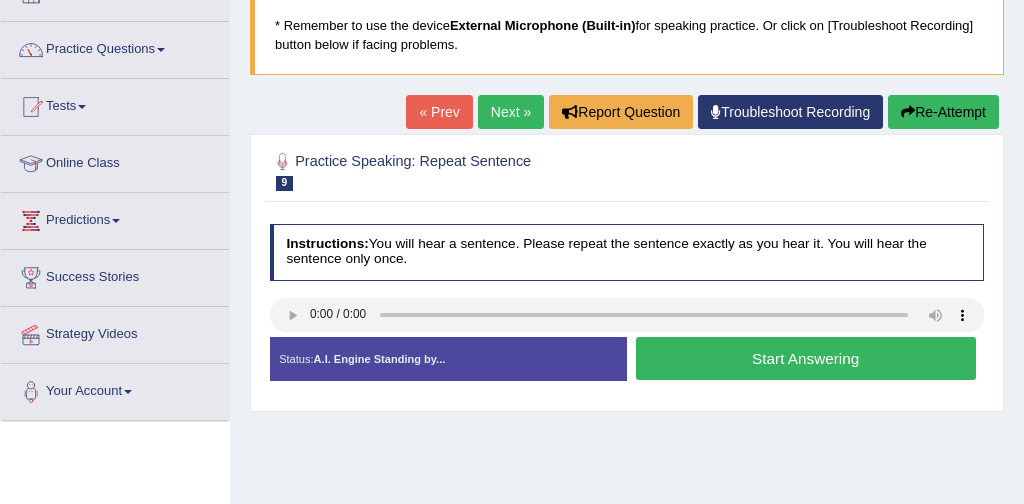 click on "Start Answering" at bounding box center [806, 358] 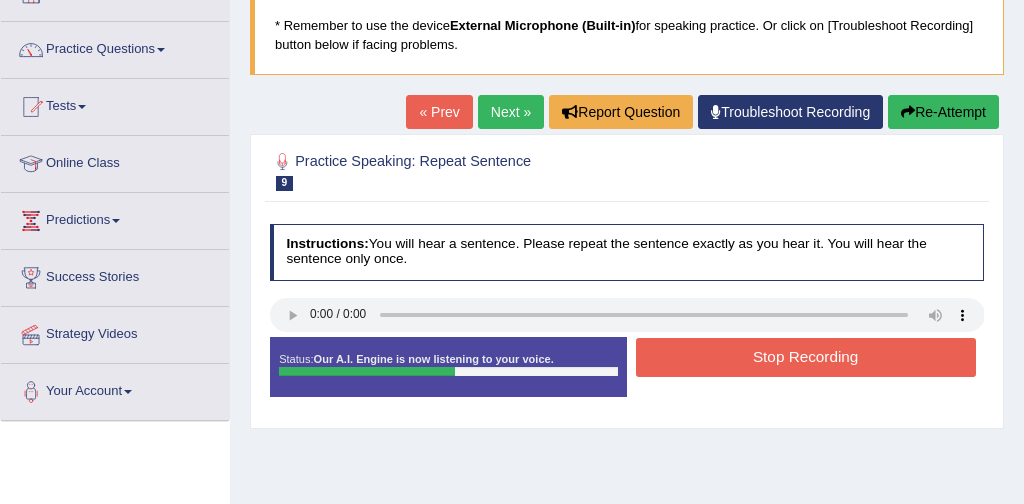 click on "Stop Recording" at bounding box center (806, 357) 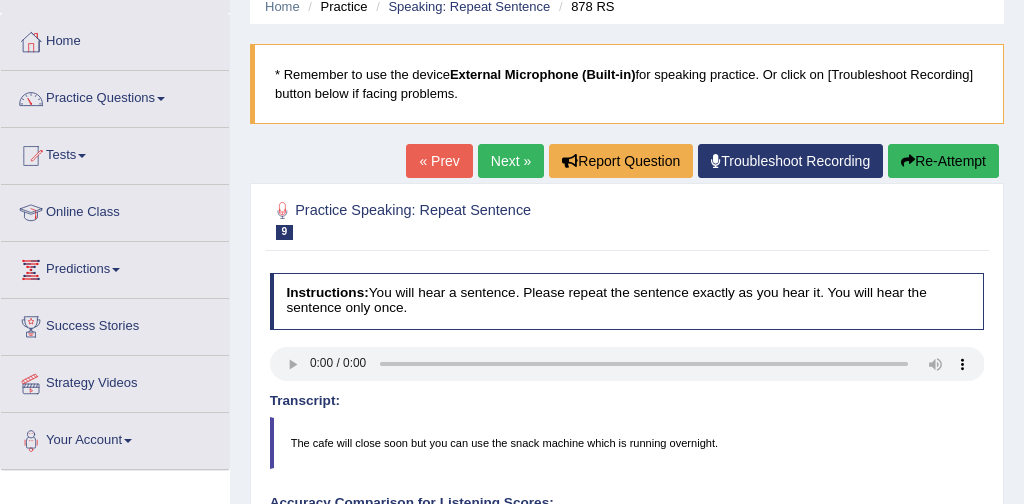 scroll, scrollTop: 83, scrollLeft: 0, axis: vertical 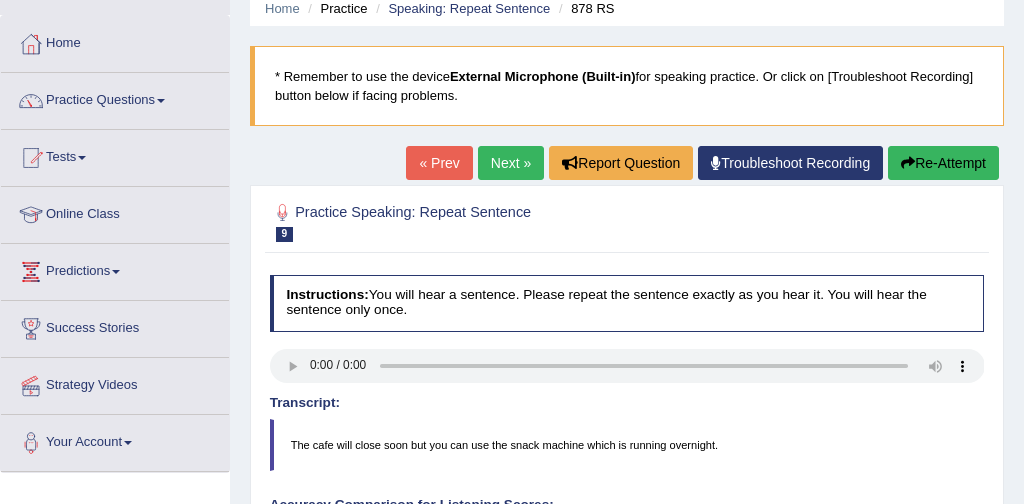 click on "Next »" at bounding box center [511, 163] 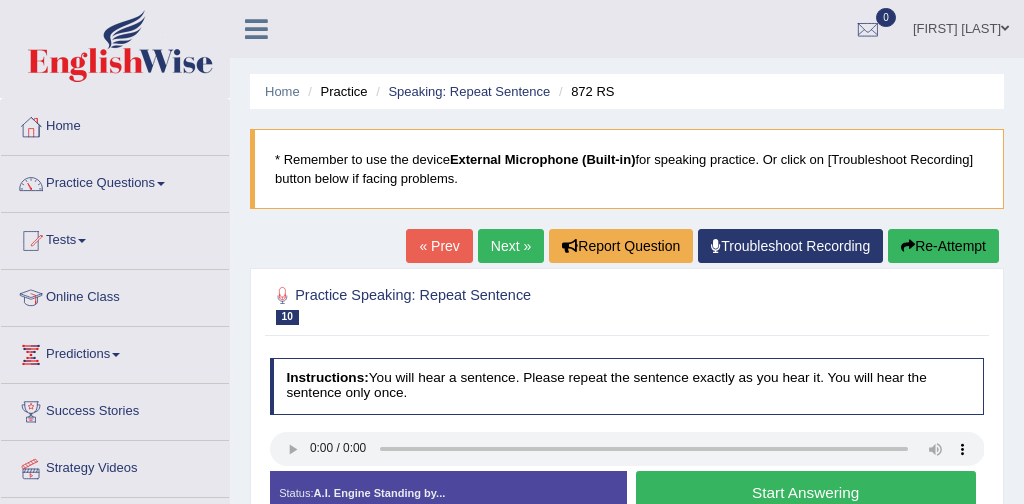 scroll, scrollTop: 104, scrollLeft: 0, axis: vertical 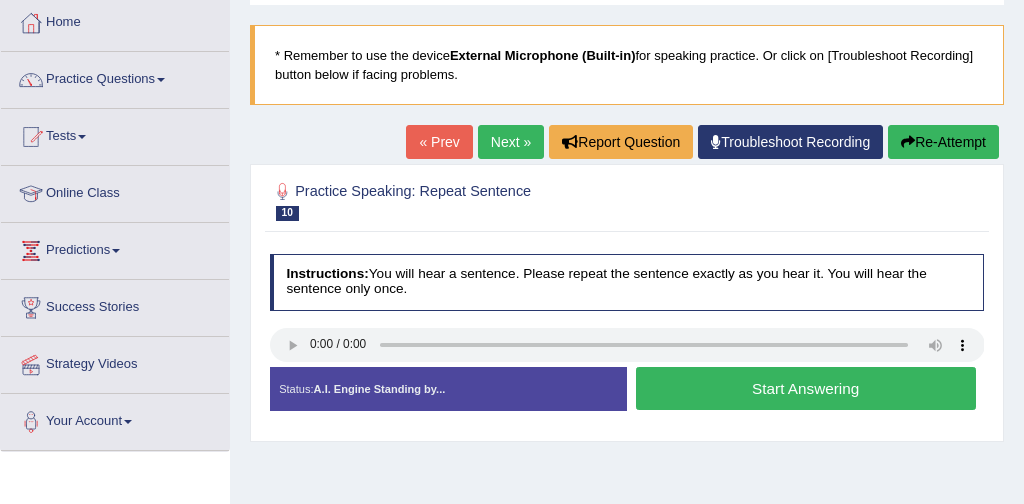 click on "Start Answering" at bounding box center [806, 388] 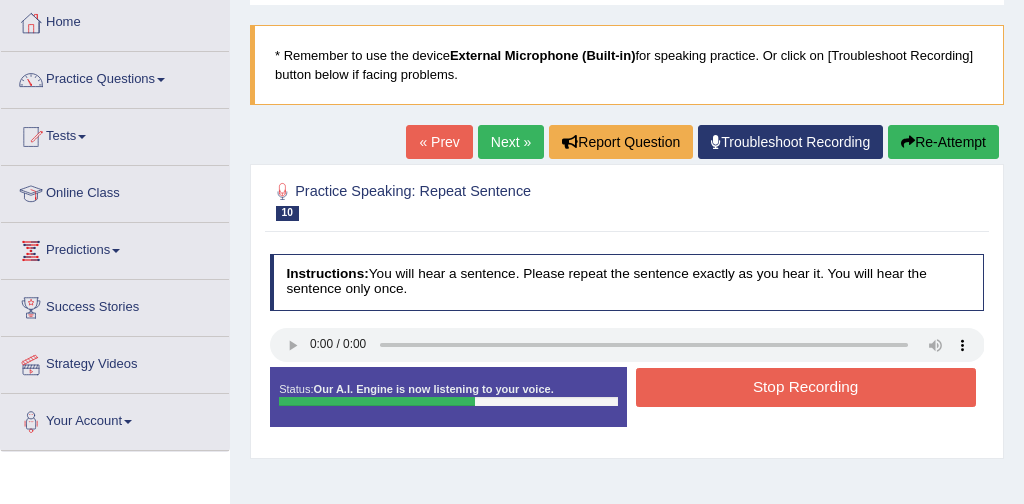 click on "Stop Recording" at bounding box center [806, 387] 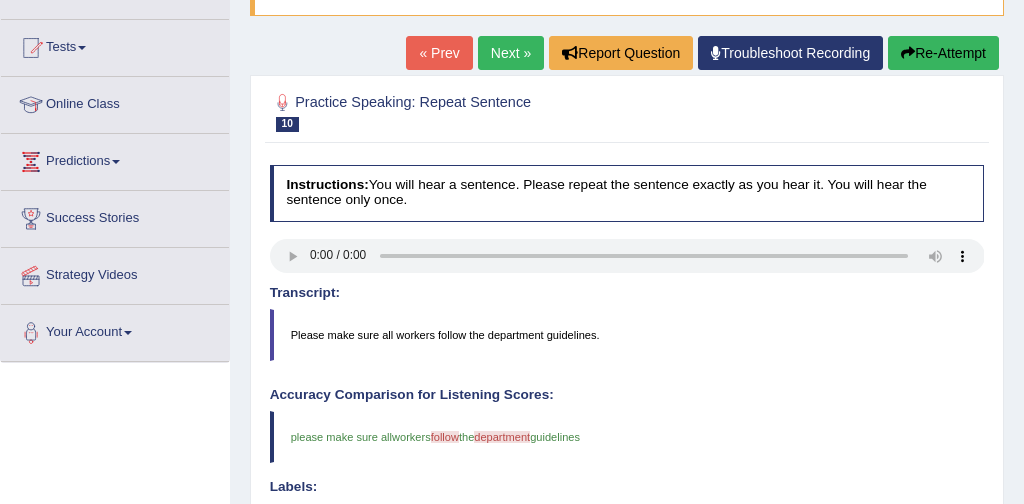 scroll, scrollTop: 175, scrollLeft: 0, axis: vertical 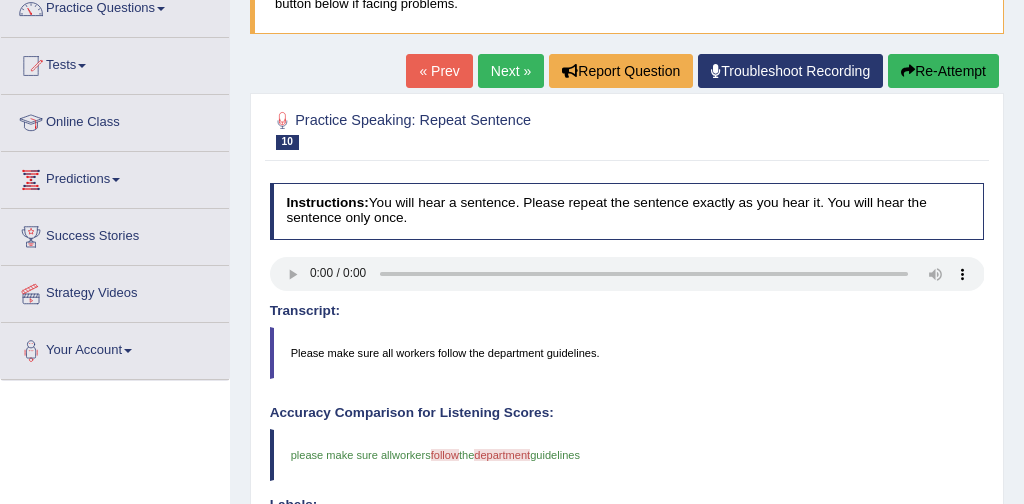click on "Next »" at bounding box center [511, 71] 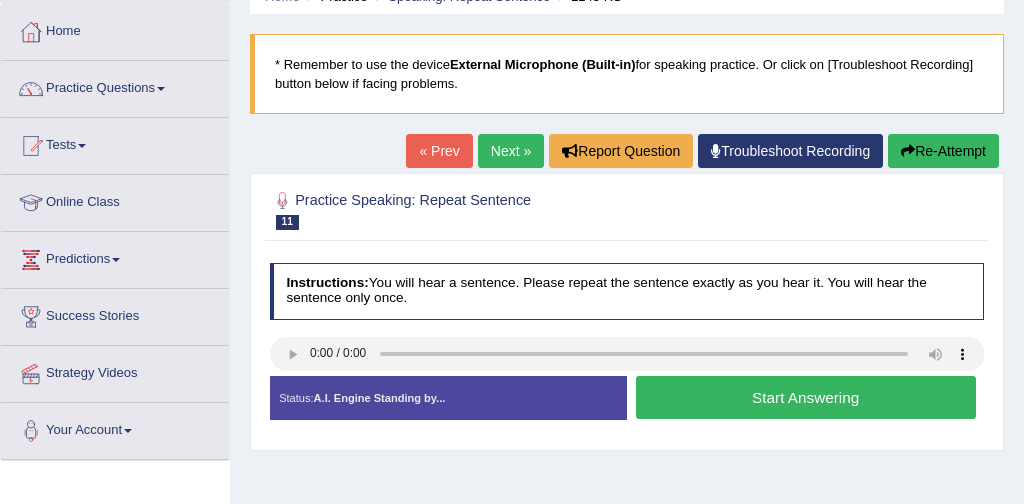 scroll, scrollTop: 95, scrollLeft: 0, axis: vertical 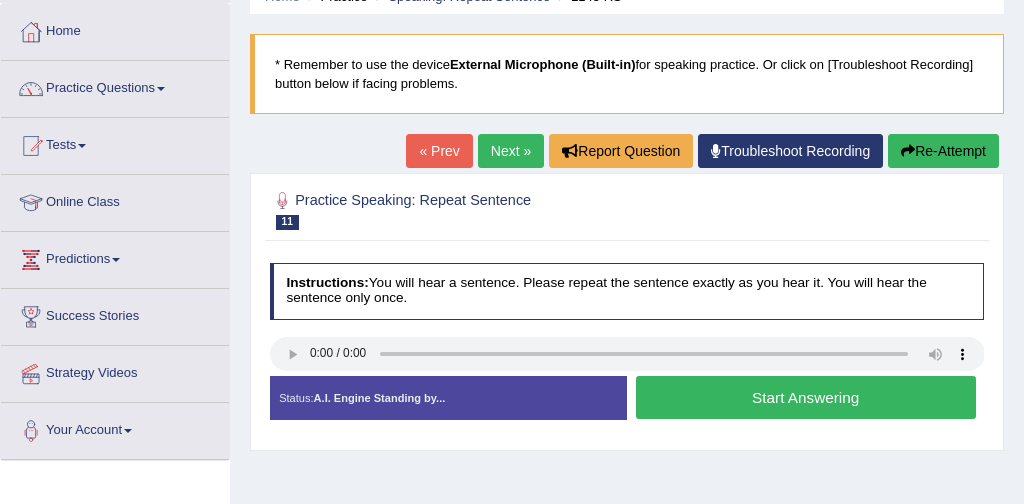 click on "Start Answering" at bounding box center [806, 397] 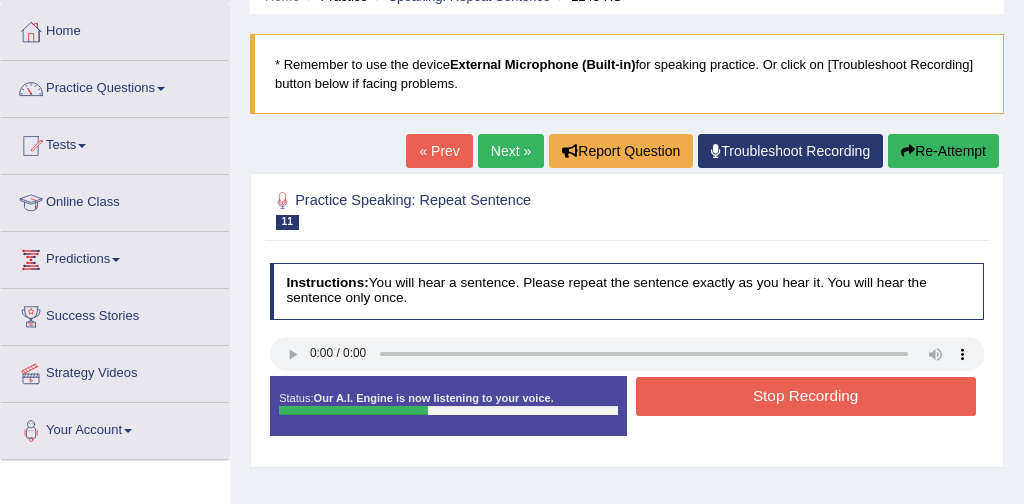 click on "Stop Recording" at bounding box center (806, 396) 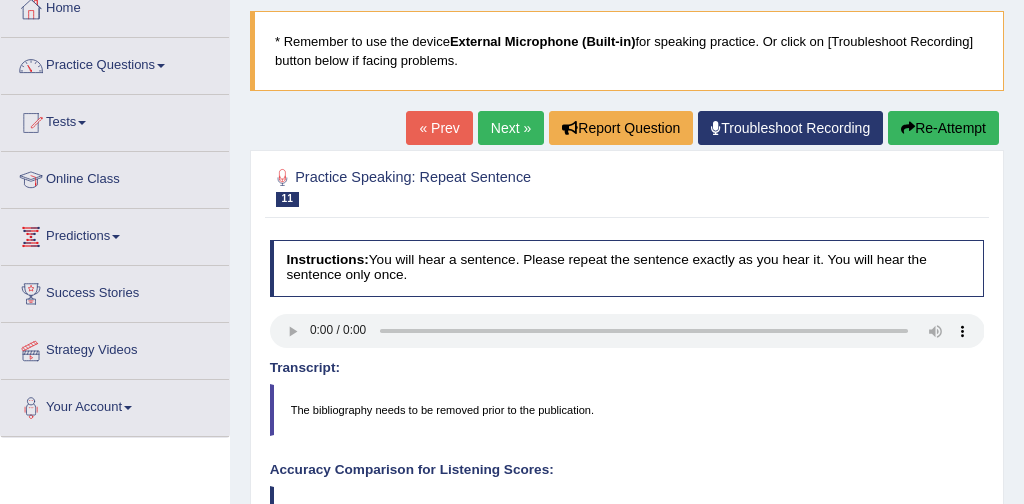 scroll, scrollTop: 117, scrollLeft: 0, axis: vertical 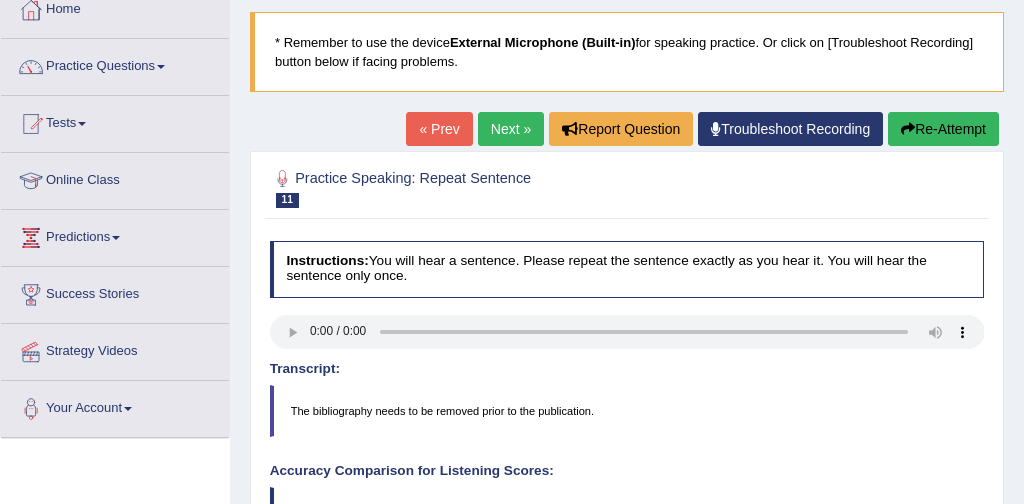 click on "Next »" at bounding box center (511, 129) 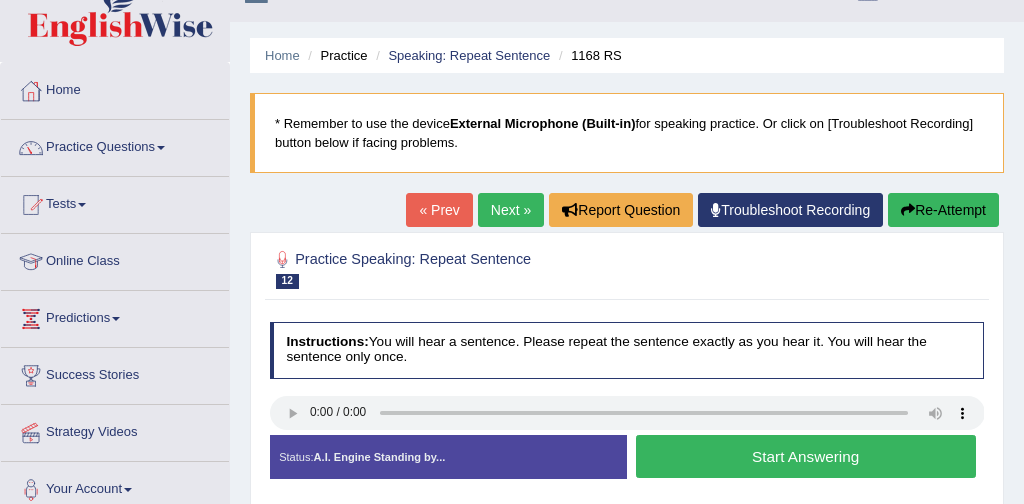 scroll, scrollTop: 66, scrollLeft: 0, axis: vertical 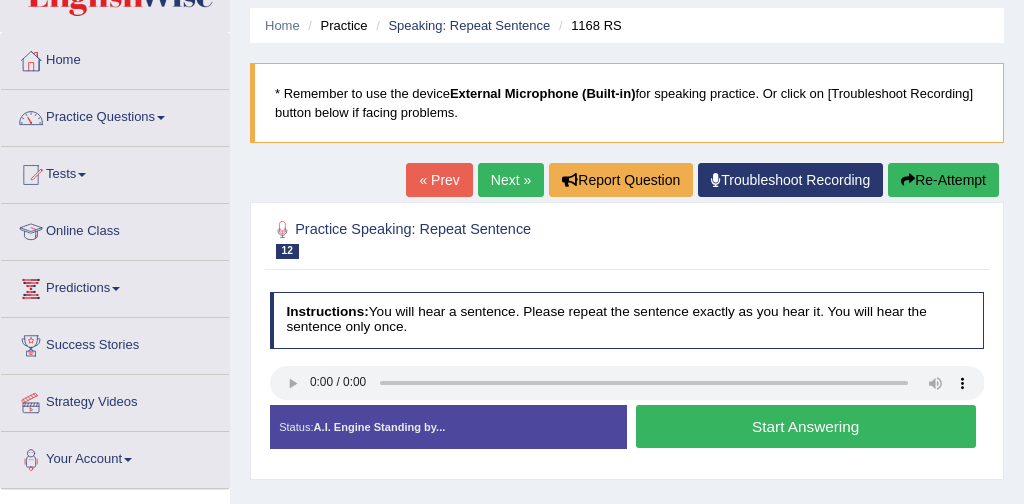click on "Start Answering" at bounding box center (806, 426) 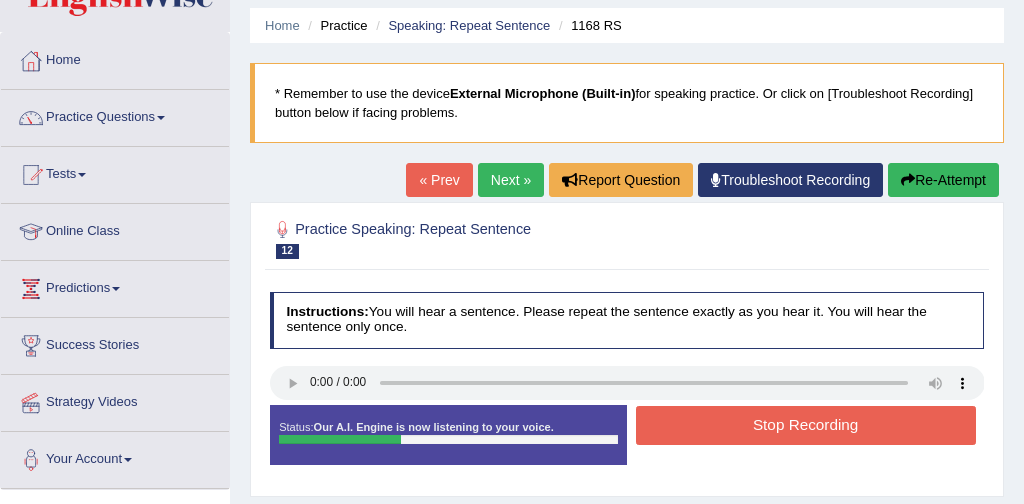 click on "Stop Recording" at bounding box center [806, 425] 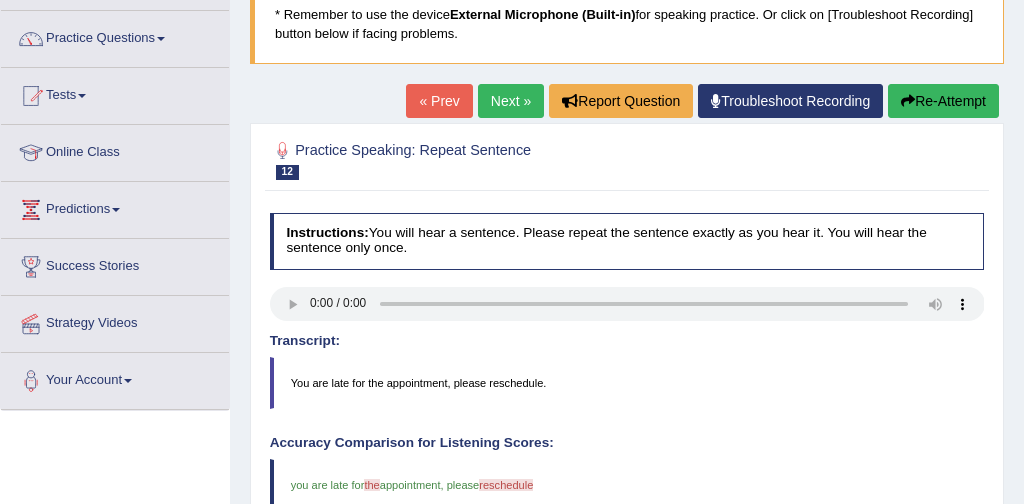scroll, scrollTop: 140, scrollLeft: 0, axis: vertical 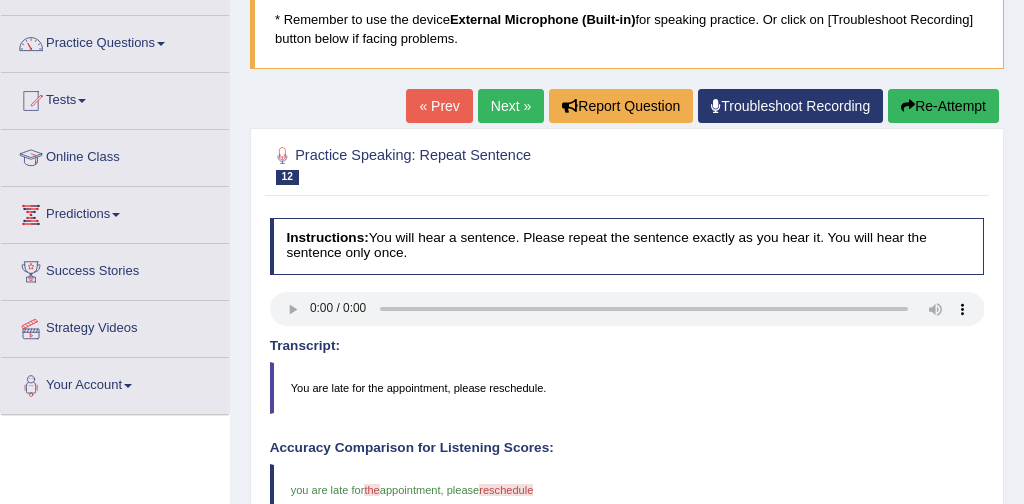 click on "Next »" at bounding box center [511, 106] 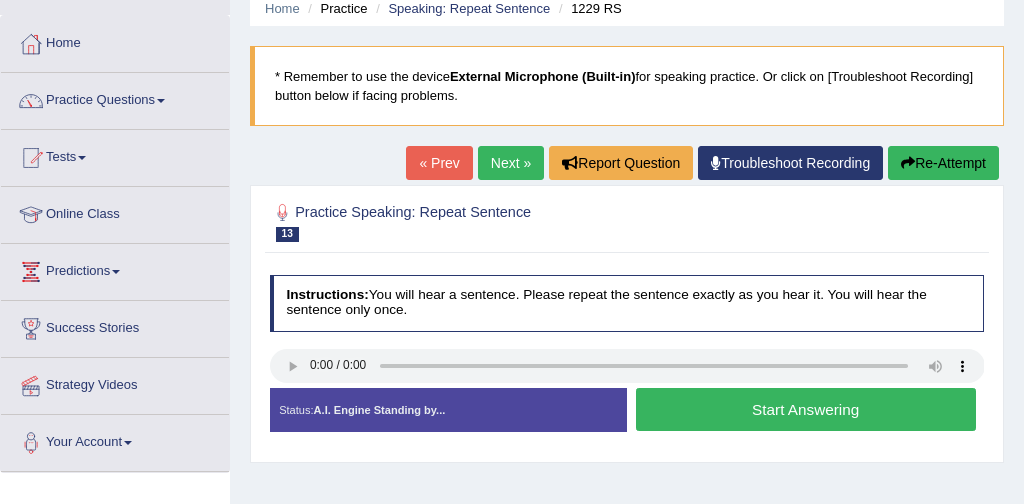 scroll, scrollTop: 83, scrollLeft: 0, axis: vertical 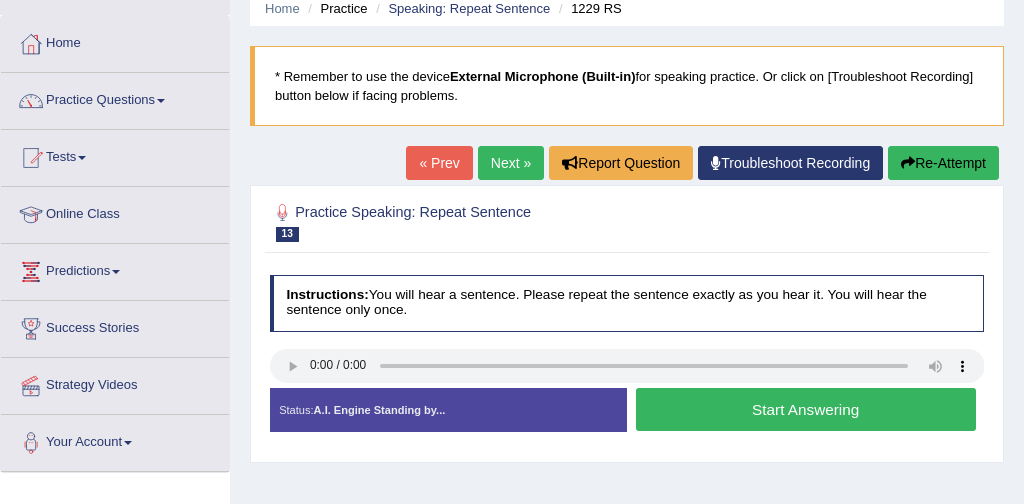 click on "Start Answering" at bounding box center [806, 409] 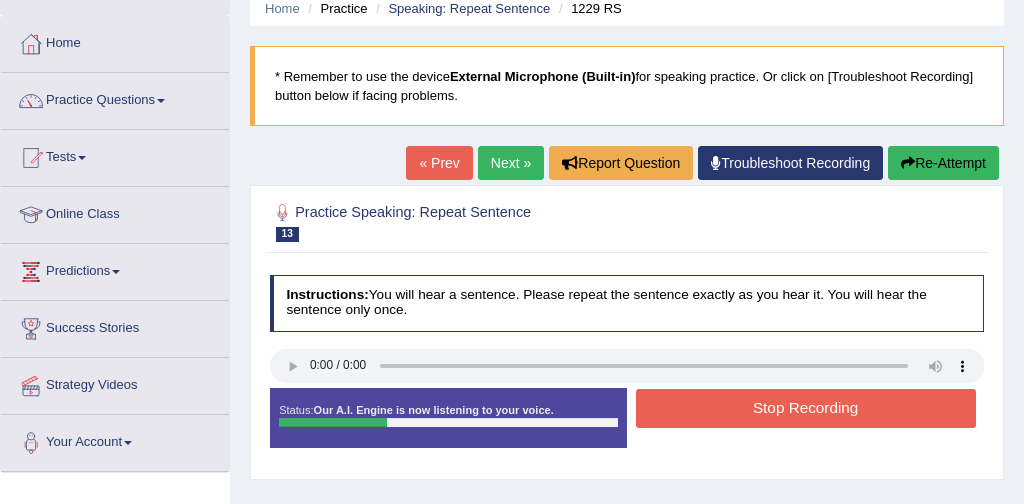 click on "Stop Recording" at bounding box center [806, 408] 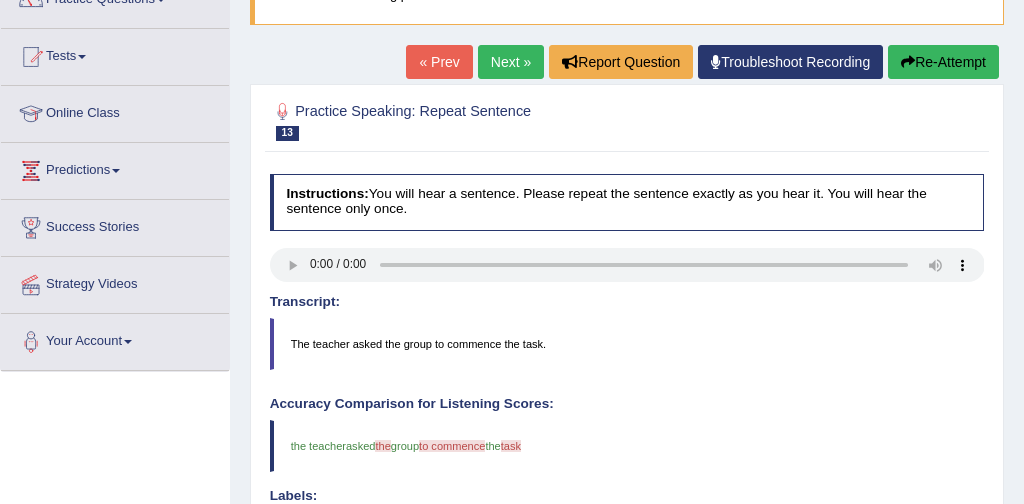 scroll, scrollTop: 171, scrollLeft: 0, axis: vertical 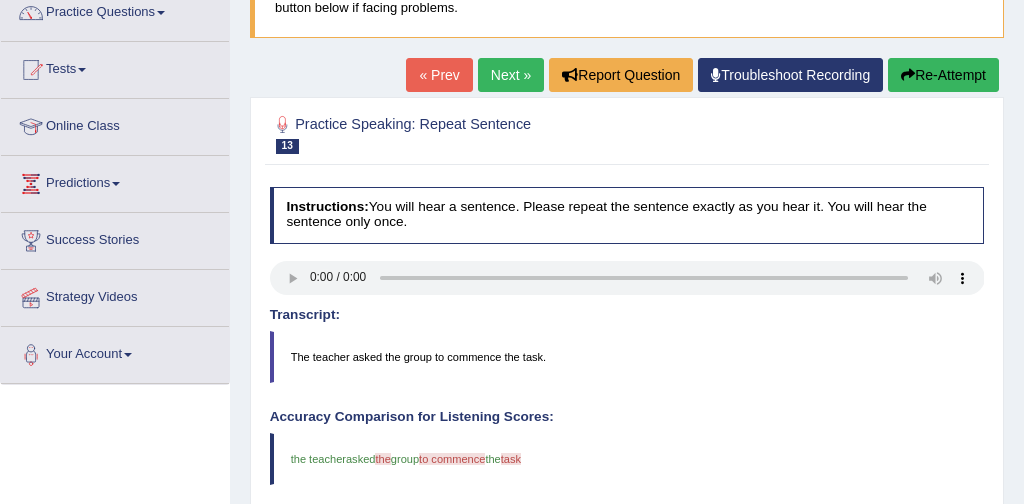 click on "Next »" at bounding box center [511, 75] 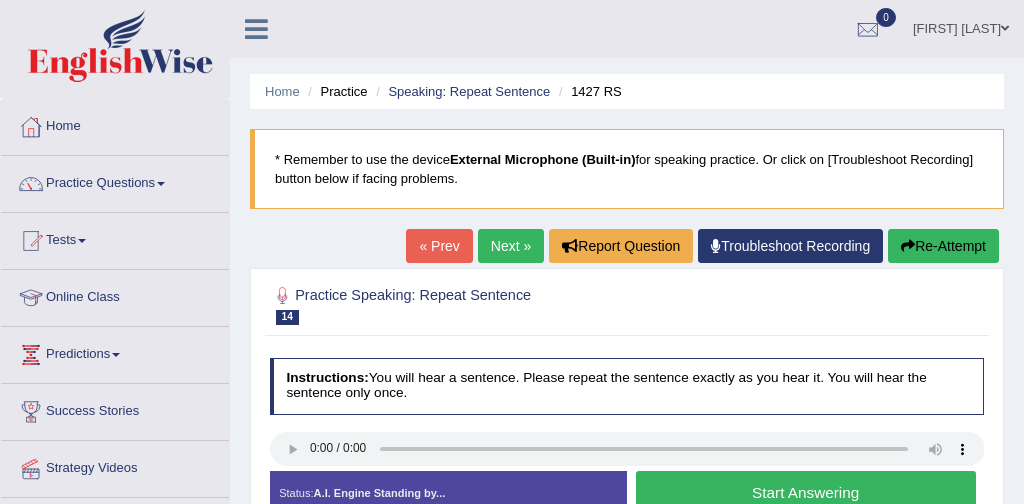 scroll, scrollTop: 0, scrollLeft: 0, axis: both 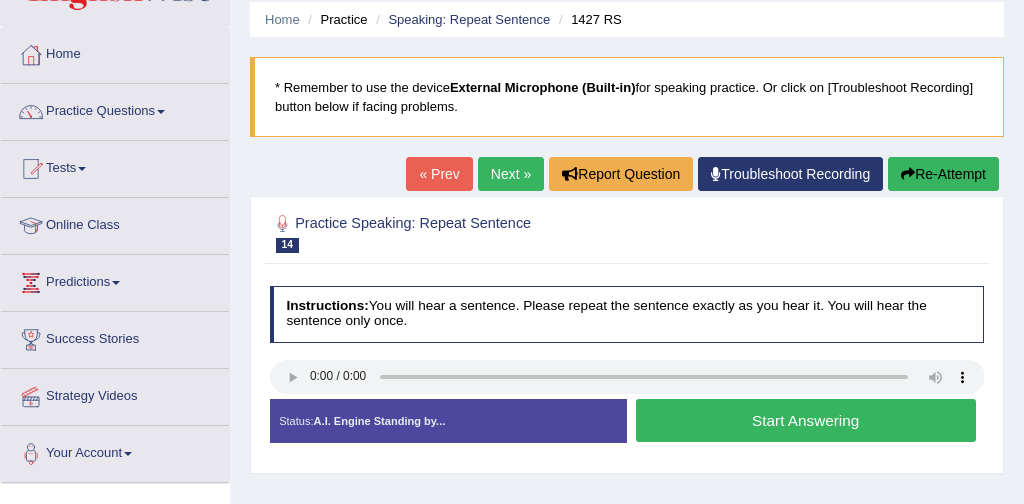 click on "Start Answering" at bounding box center (806, 420) 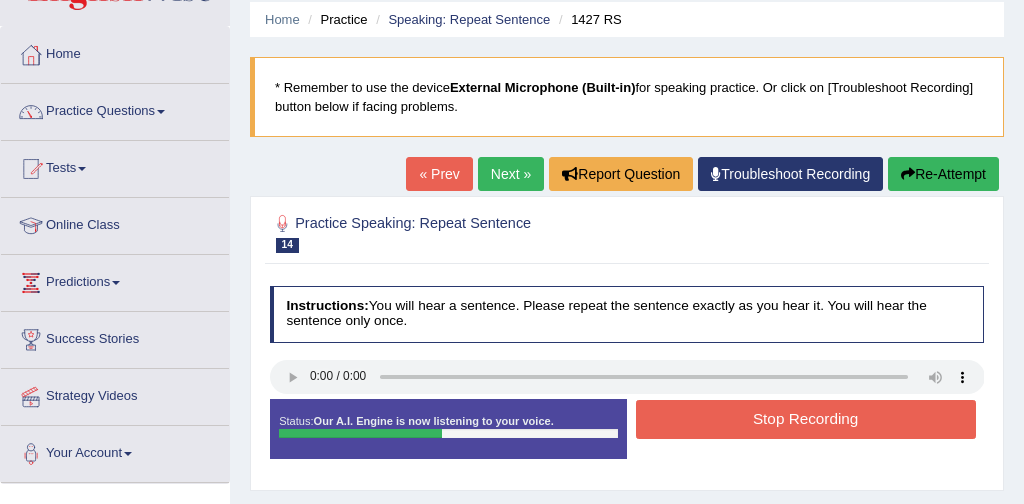 click on "Stop Recording" at bounding box center (806, 419) 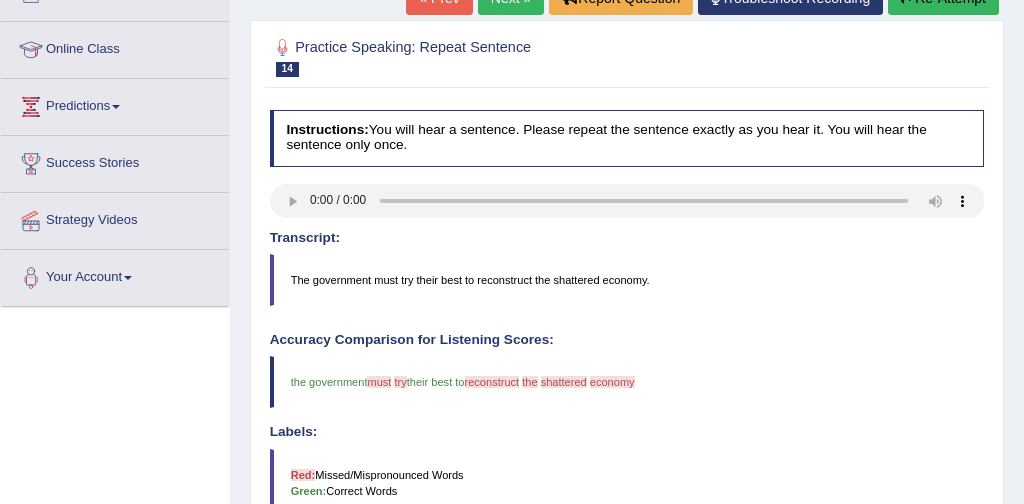 scroll, scrollTop: 240, scrollLeft: 0, axis: vertical 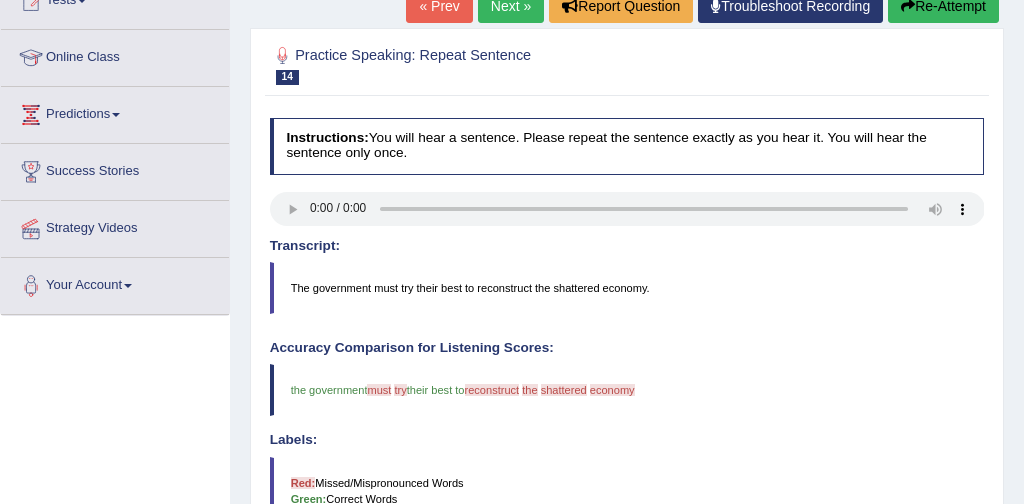 click on "Re-Attempt" at bounding box center [943, 6] 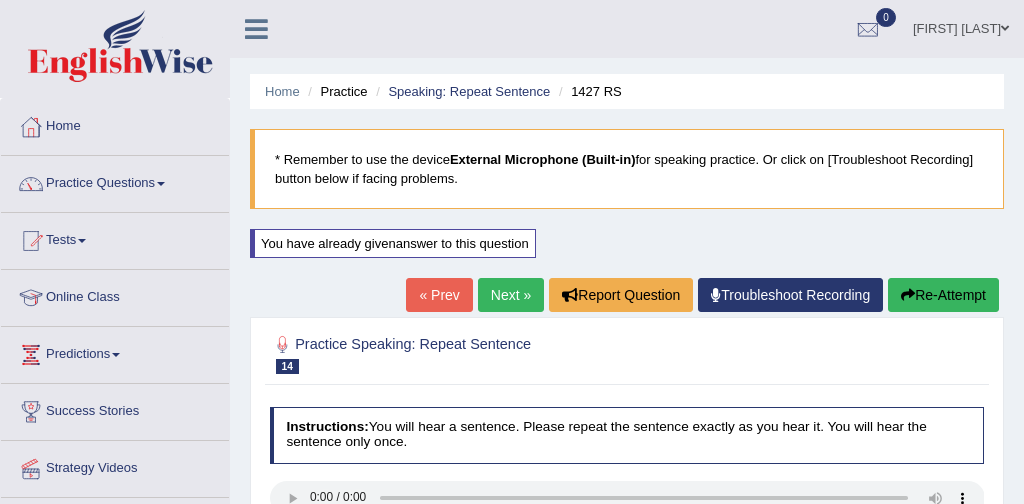 scroll, scrollTop: 240, scrollLeft: 0, axis: vertical 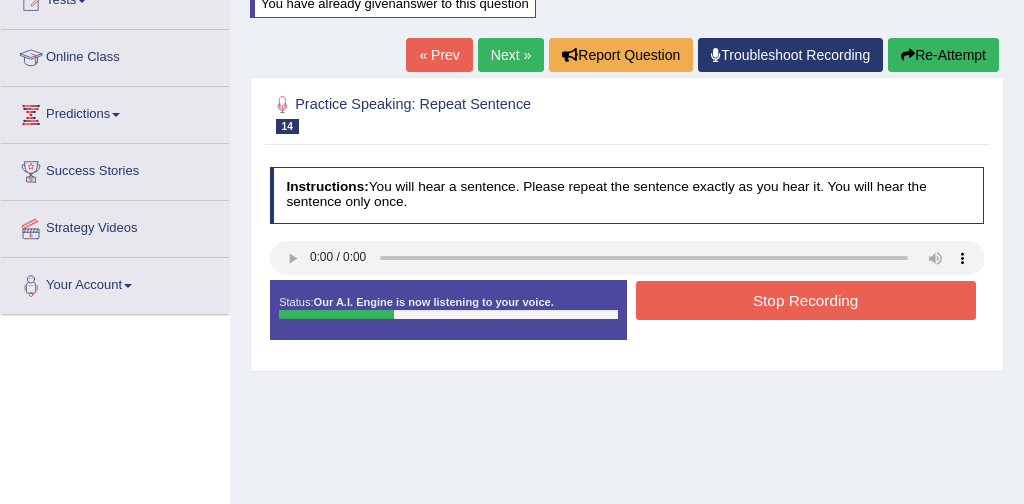 click on "Stop Recording" at bounding box center [806, 300] 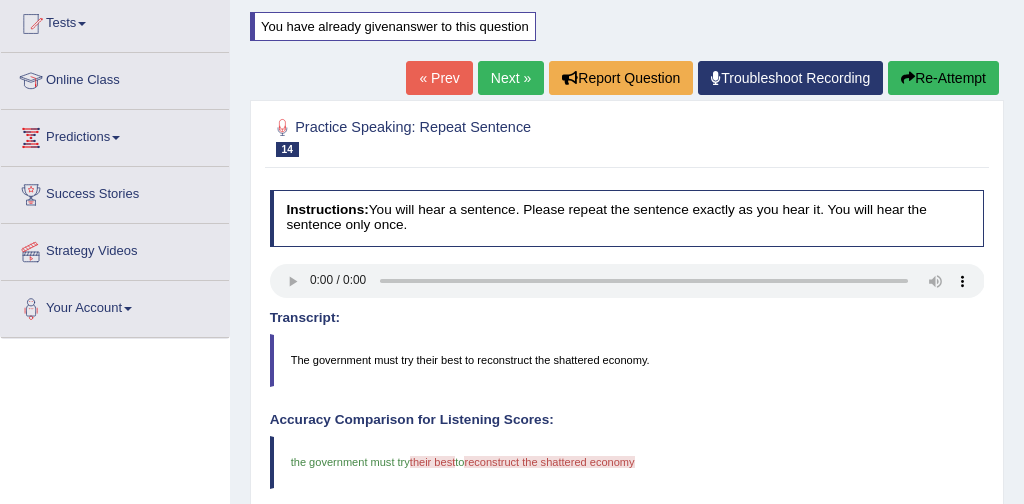 scroll, scrollTop: 208, scrollLeft: 0, axis: vertical 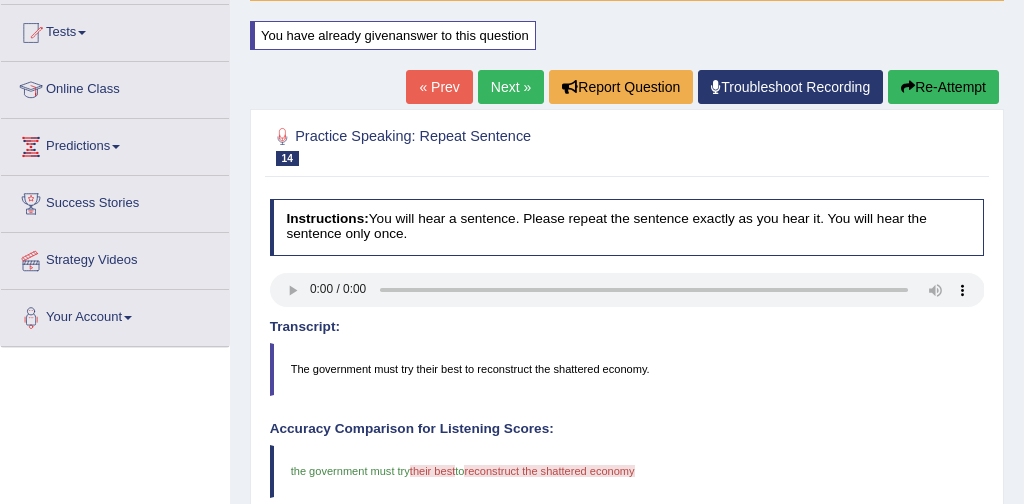 click on "Next »" at bounding box center (511, 87) 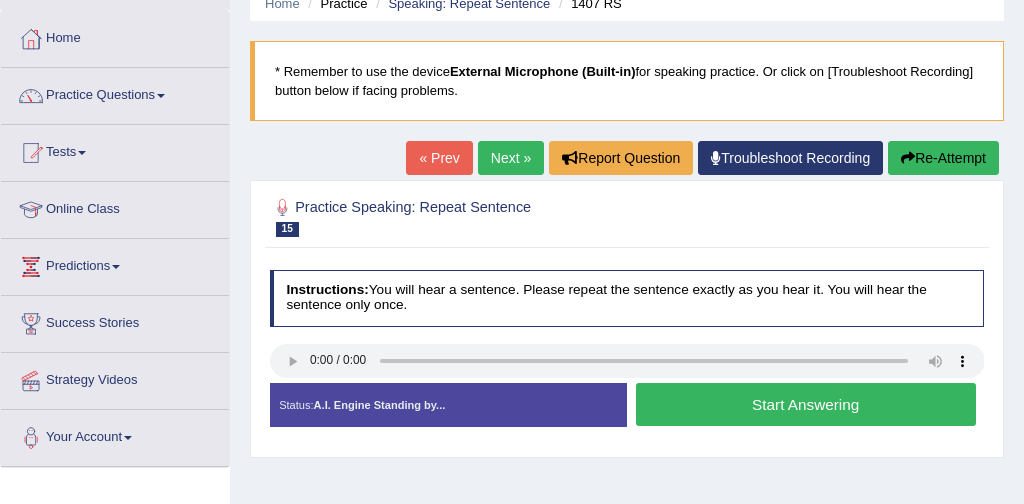 scroll, scrollTop: 88, scrollLeft: 0, axis: vertical 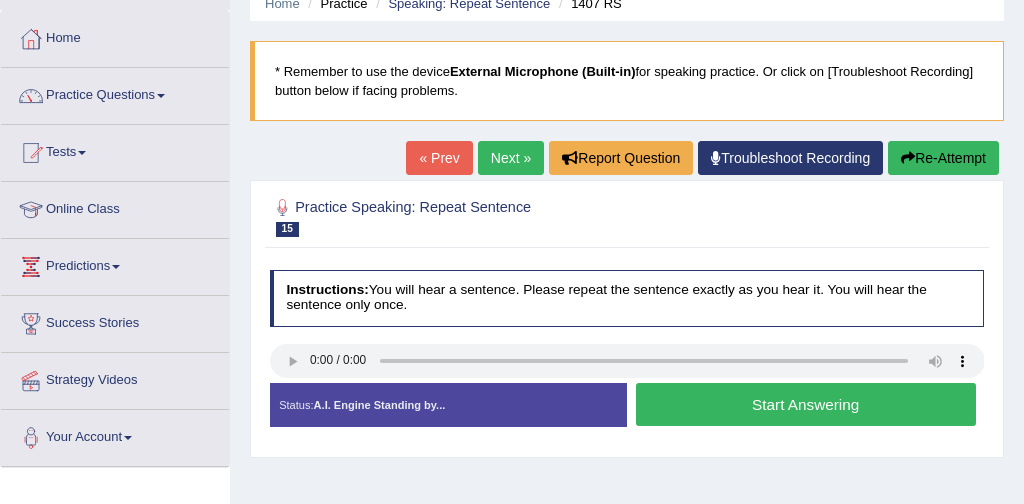 click on "Start Answering" at bounding box center [806, 404] 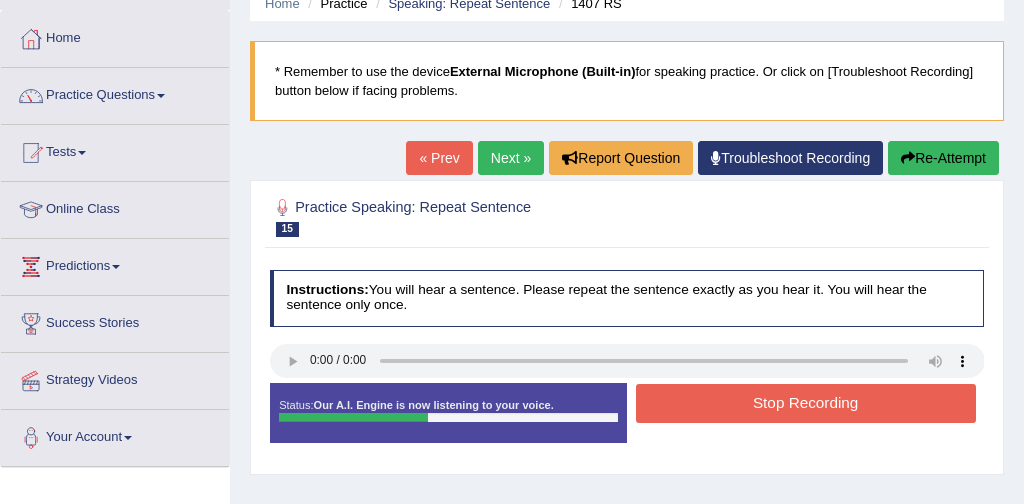 click on "Stop Recording" at bounding box center (806, 403) 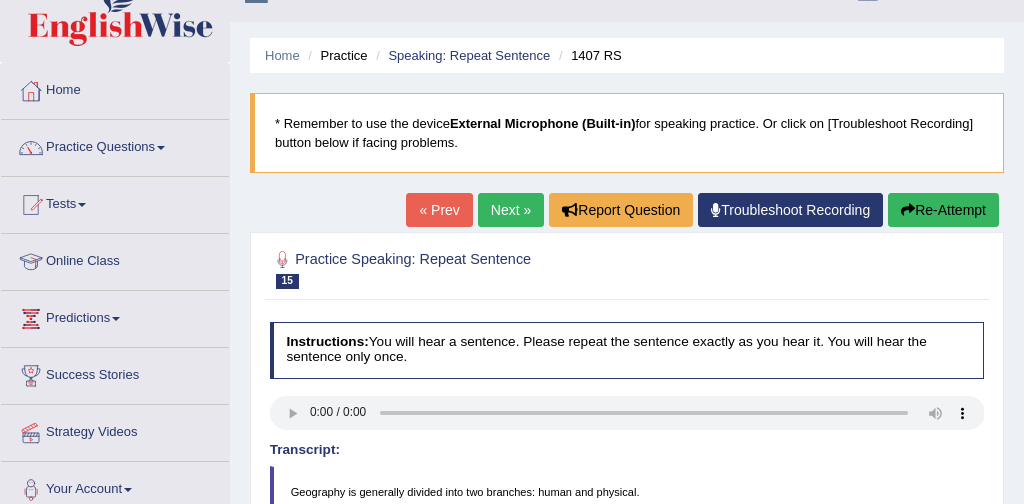 scroll, scrollTop: 26, scrollLeft: 0, axis: vertical 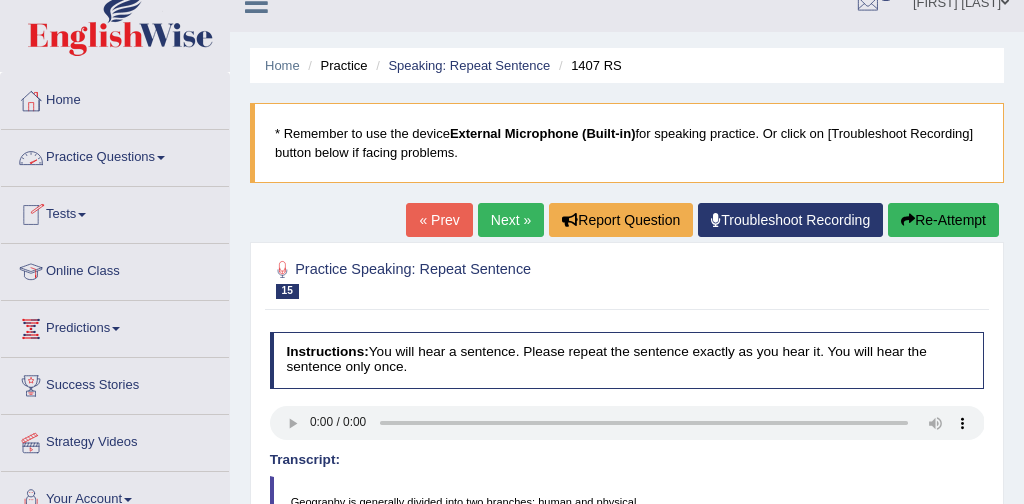 click on "Practice Questions" at bounding box center [115, 155] 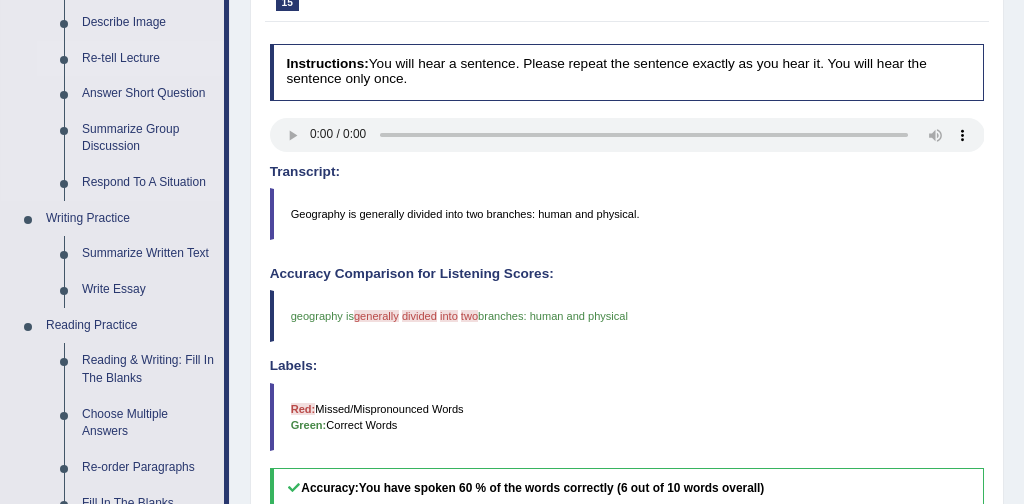 scroll, scrollTop: 313, scrollLeft: 0, axis: vertical 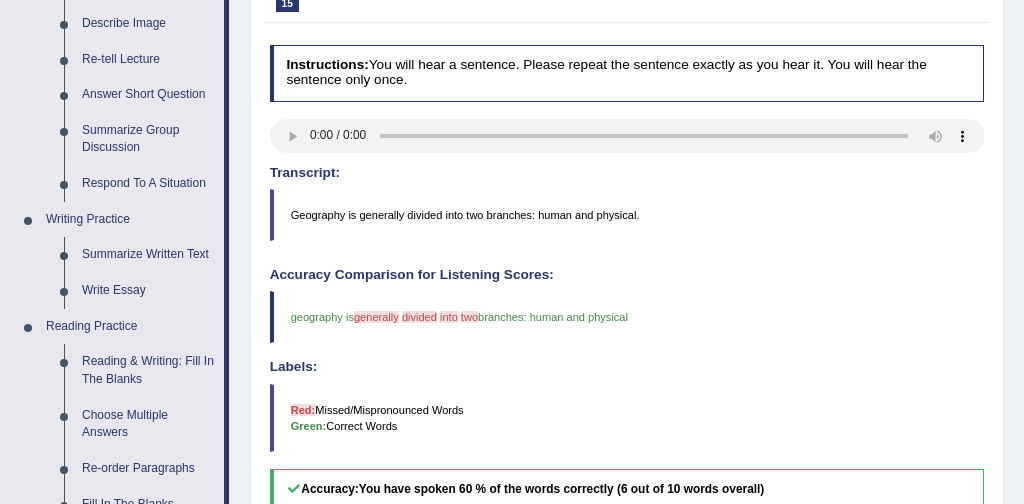 click on "Respond To A Situation" at bounding box center (148, 184) 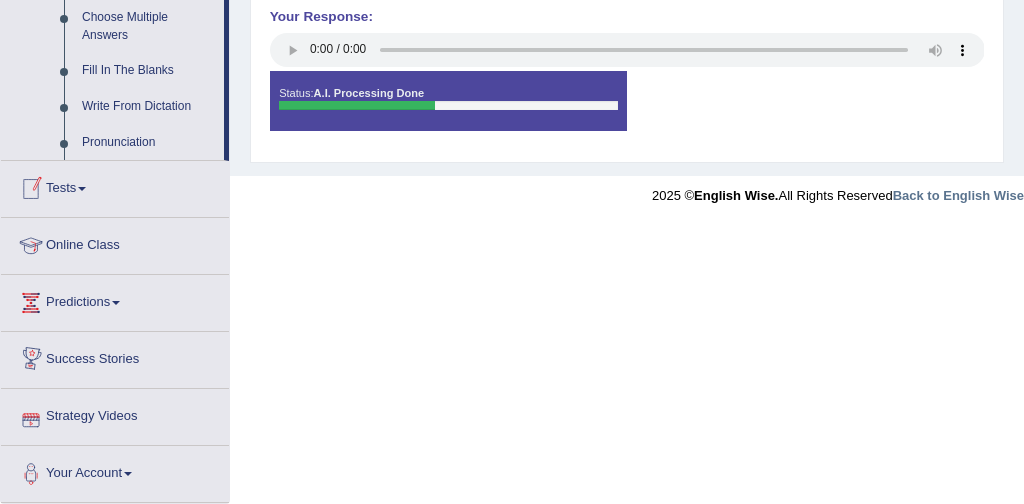 scroll, scrollTop: 1138, scrollLeft: 0, axis: vertical 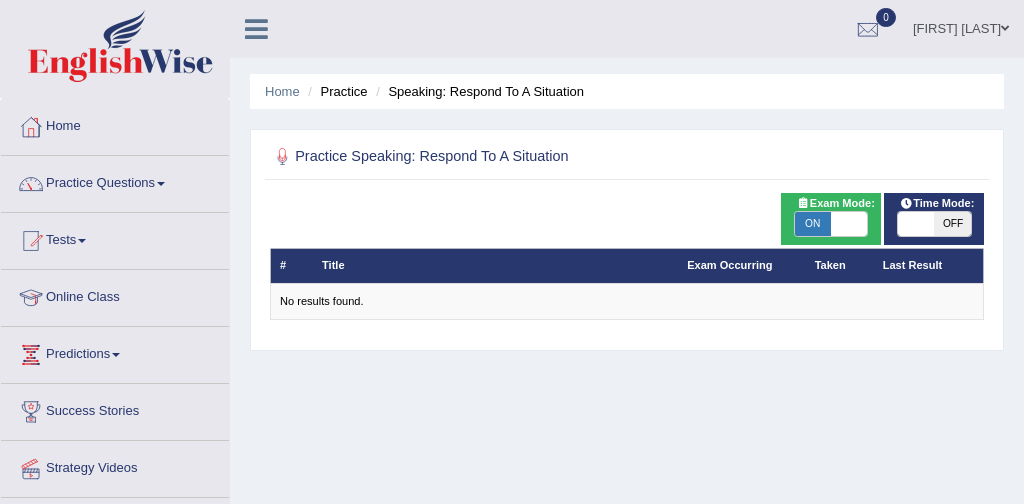 click on "ON" at bounding box center (813, 224) 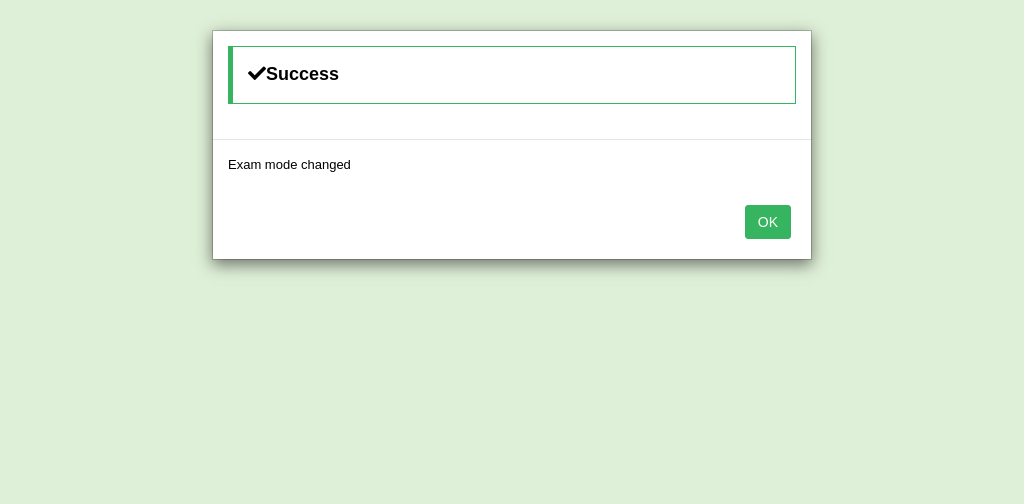 click on "OK" at bounding box center [768, 222] 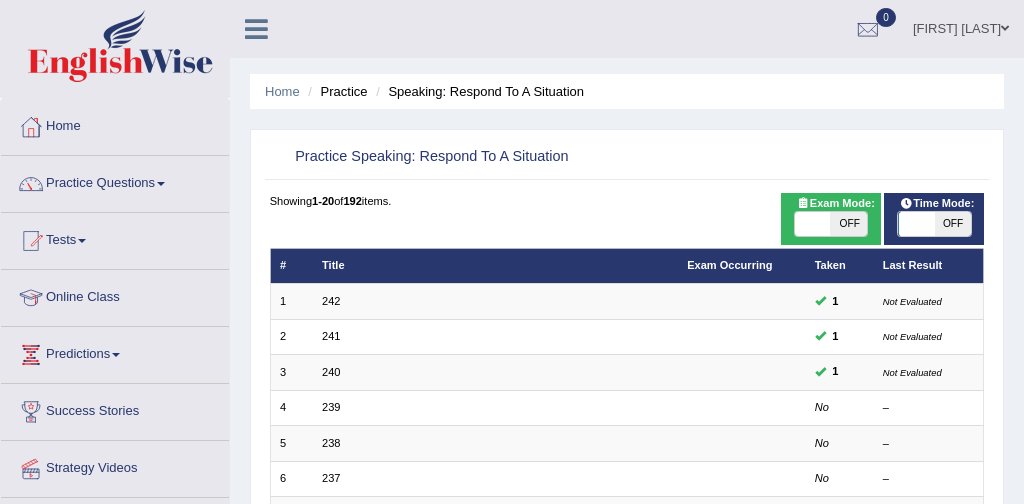 scroll, scrollTop: 35, scrollLeft: 0, axis: vertical 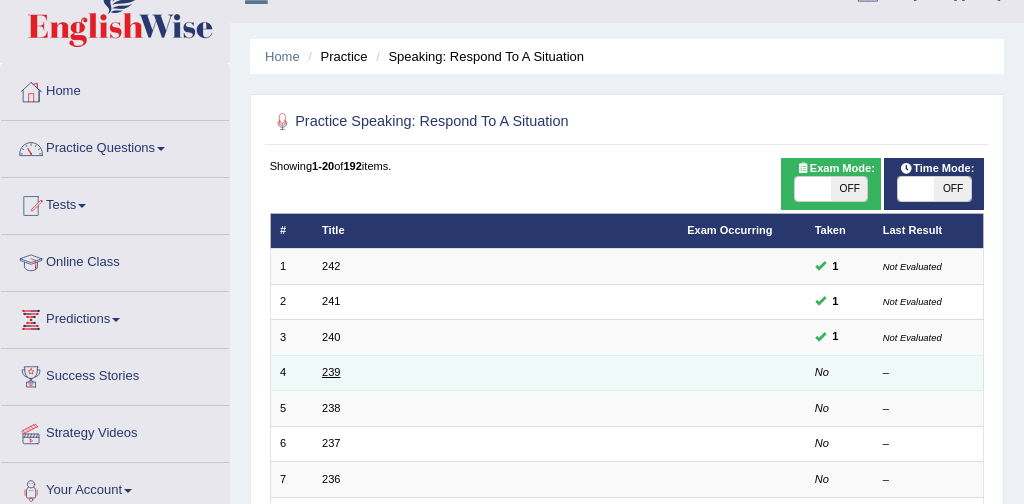 click on "239" at bounding box center [331, 372] 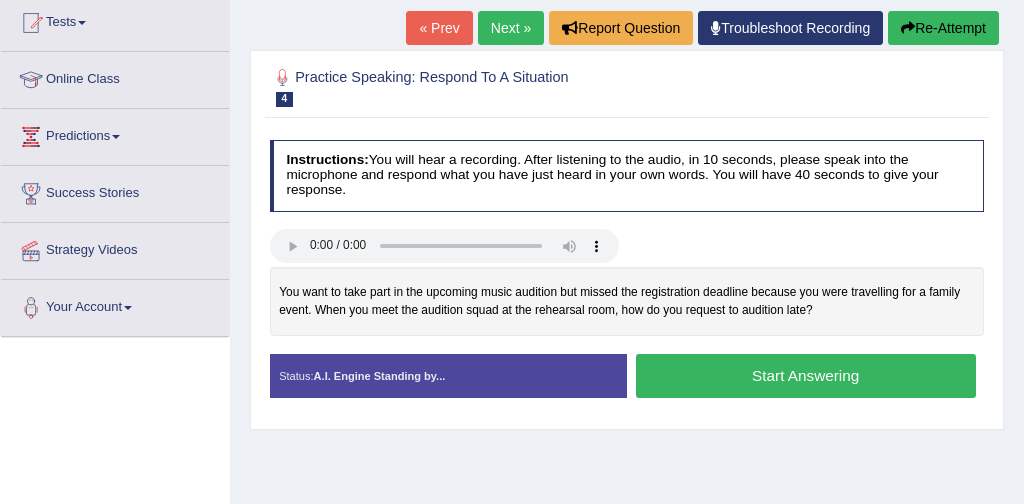 scroll, scrollTop: 220, scrollLeft: 0, axis: vertical 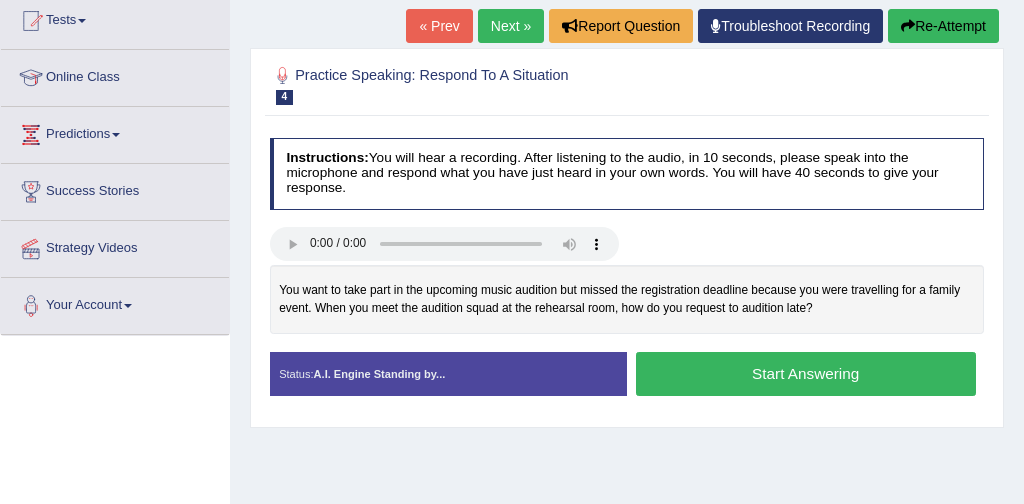 click on "Start Answering" at bounding box center [806, 373] 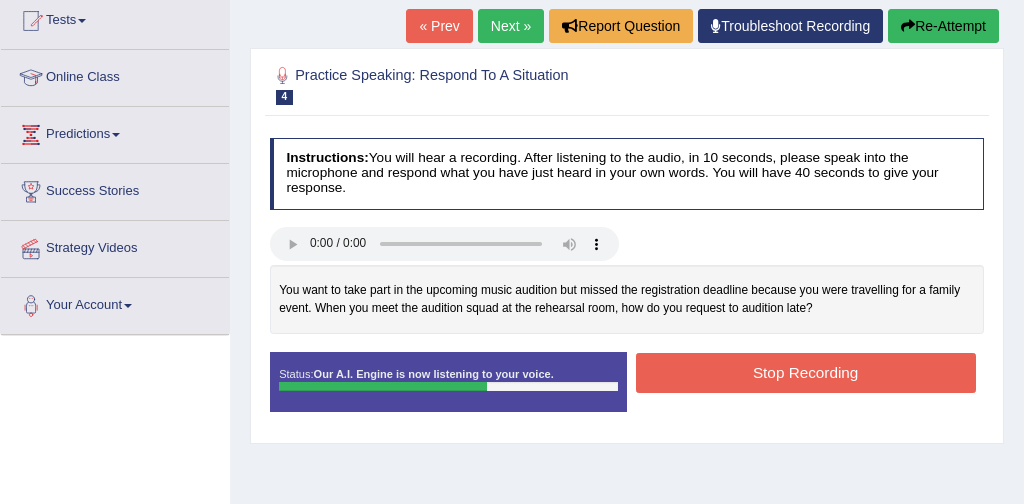 click on "Stop Recording" at bounding box center (806, 372) 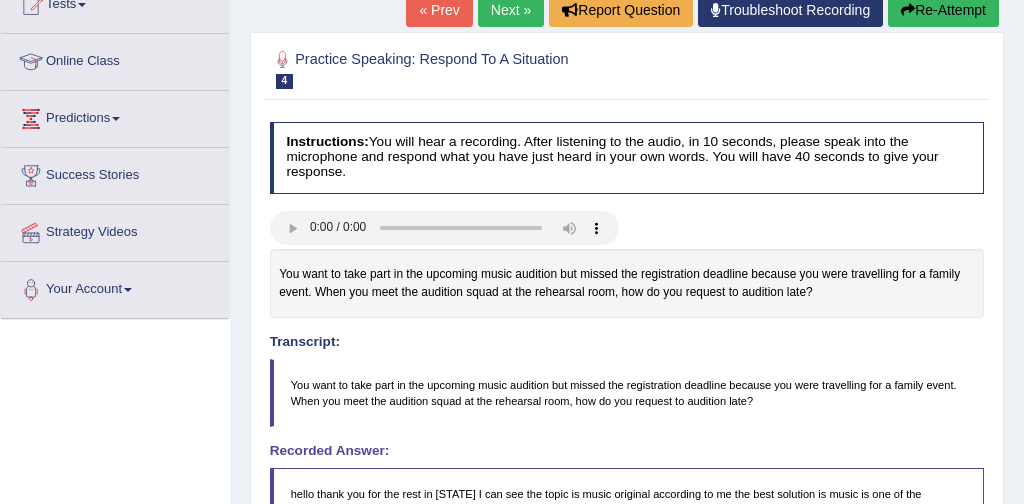 scroll, scrollTop: 232, scrollLeft: 0, axis: vertical 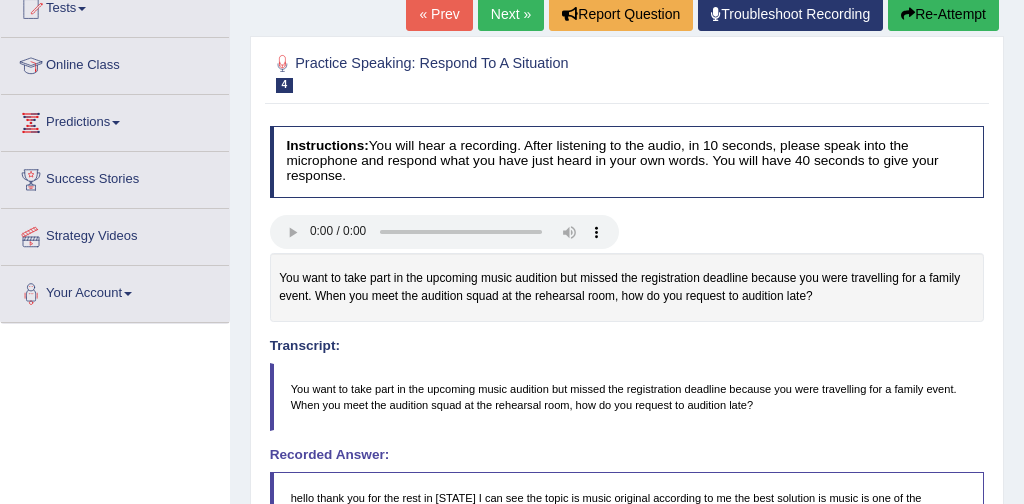 click on "Re-Attempt" at bounding box center (943, 14) 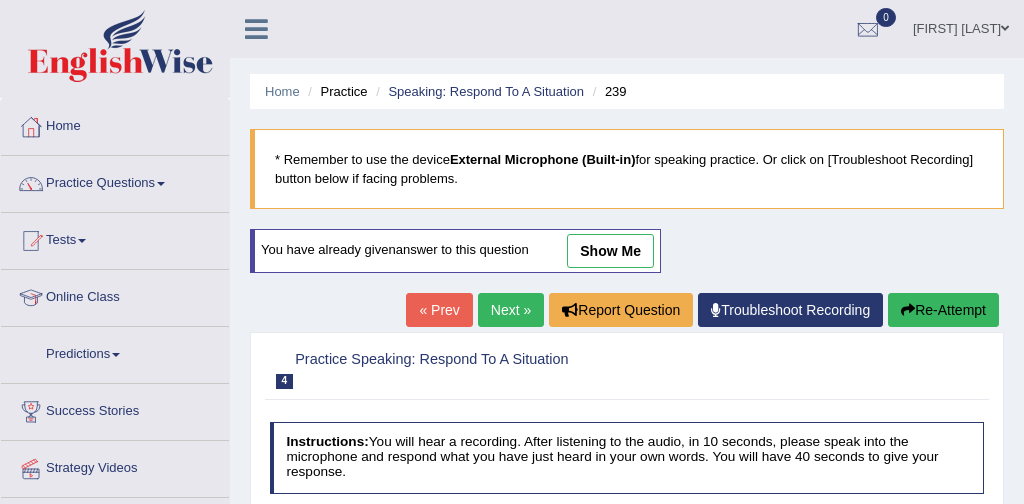 scroll, scrollTop: 336, scrollLeft: 0, axis: vertical 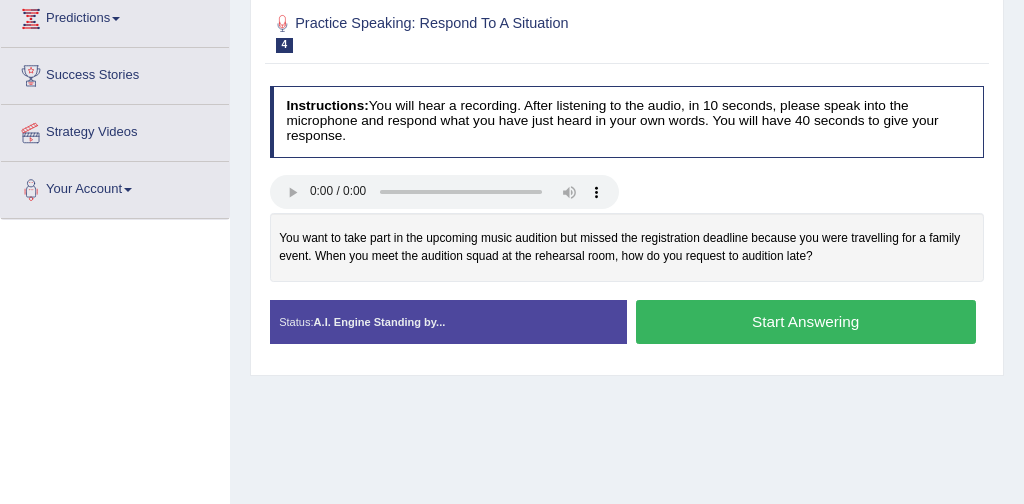 click on "Start Answering" at bounding box center (806, 321) 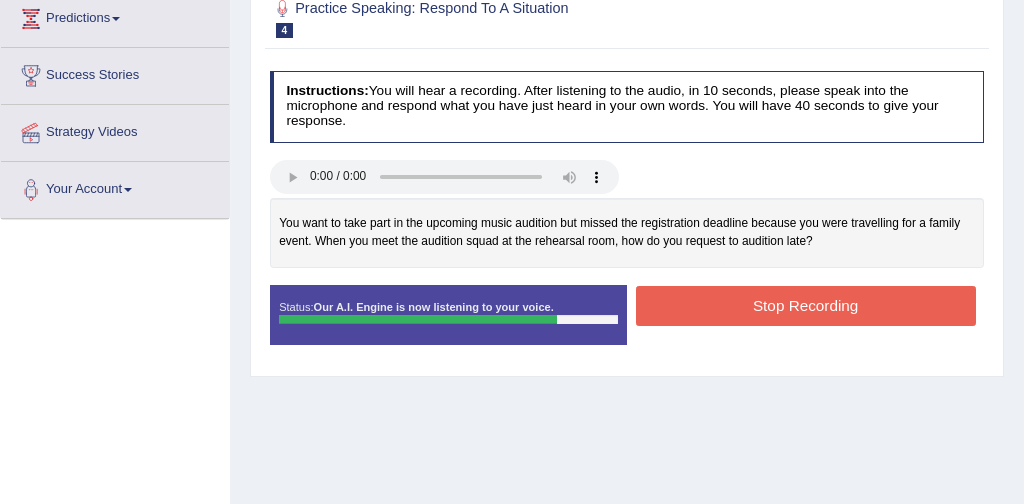 click on "Stop Recording" at bounding box center (806, 305) 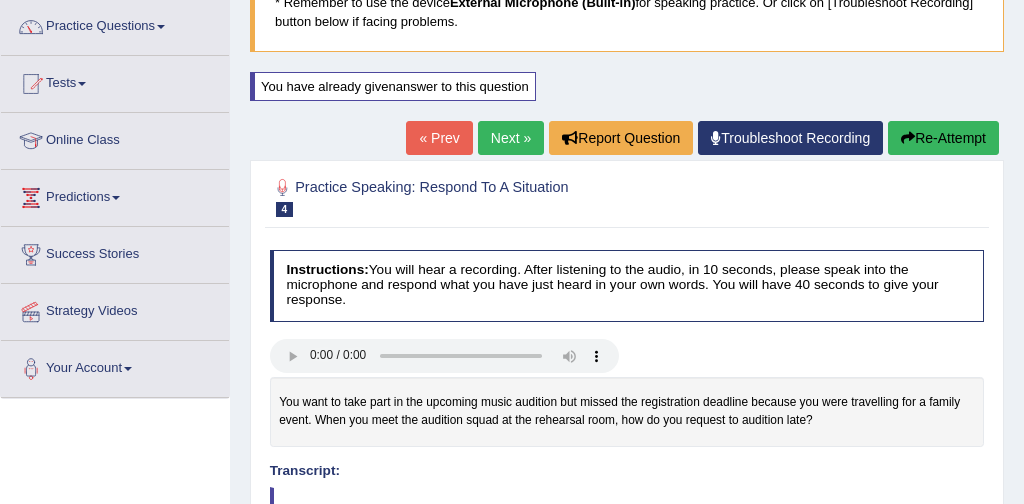 scroll, scrollTop: 154, scrollLeft: 0, axis: vertical 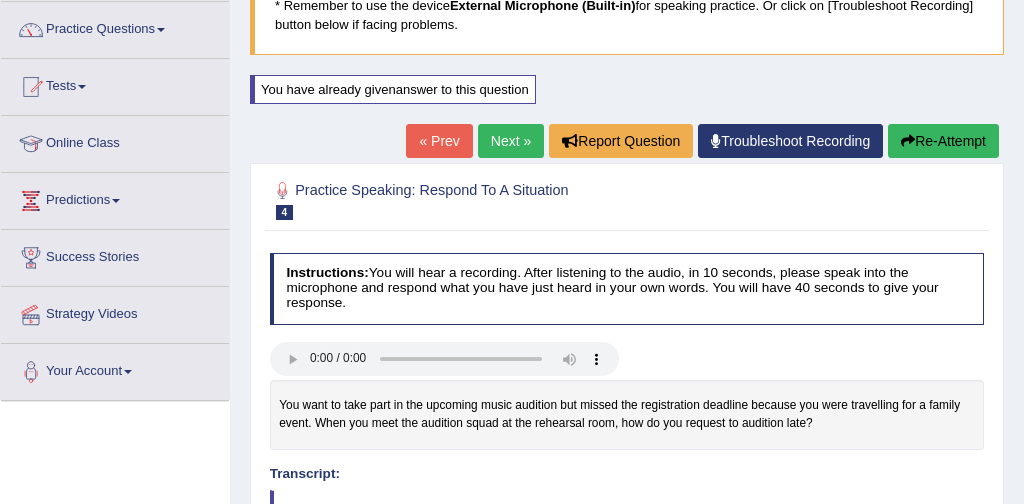 click on "Re-Attempt" at bounding box center [943, 141] 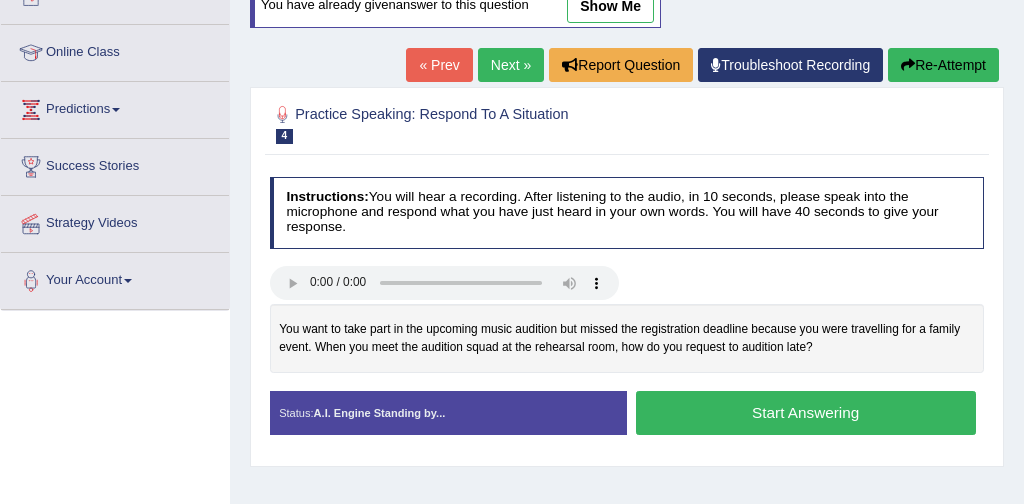 scroll, scrollTop: 245, scrollLeft: 0, axis: vertical 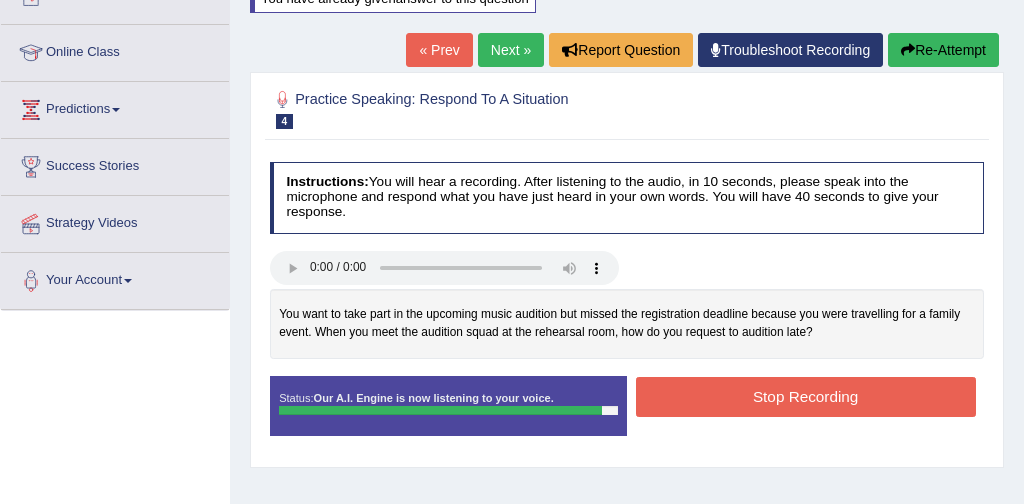 click on "Stop Recording" at bounding box center (806, 396) 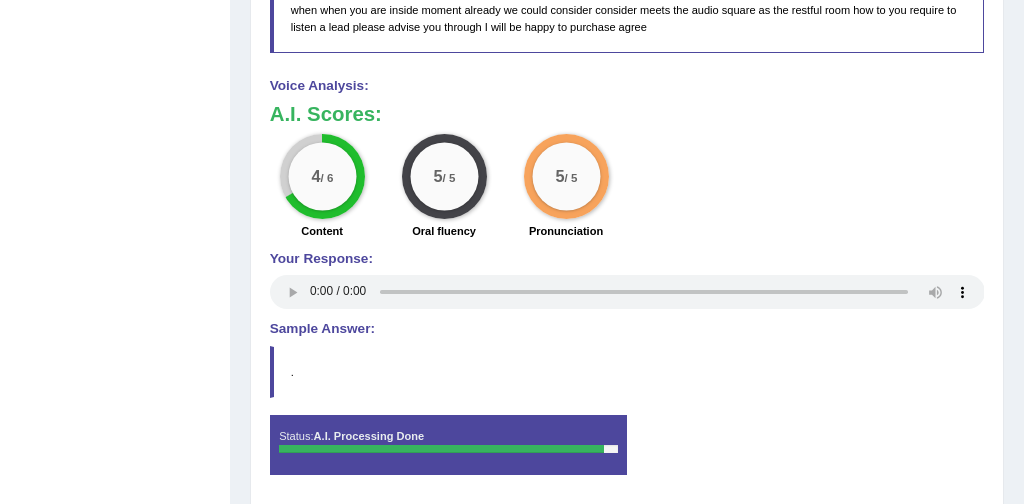 scroll, scrollTop: 803, scrollLeft: 0, axis: vertical 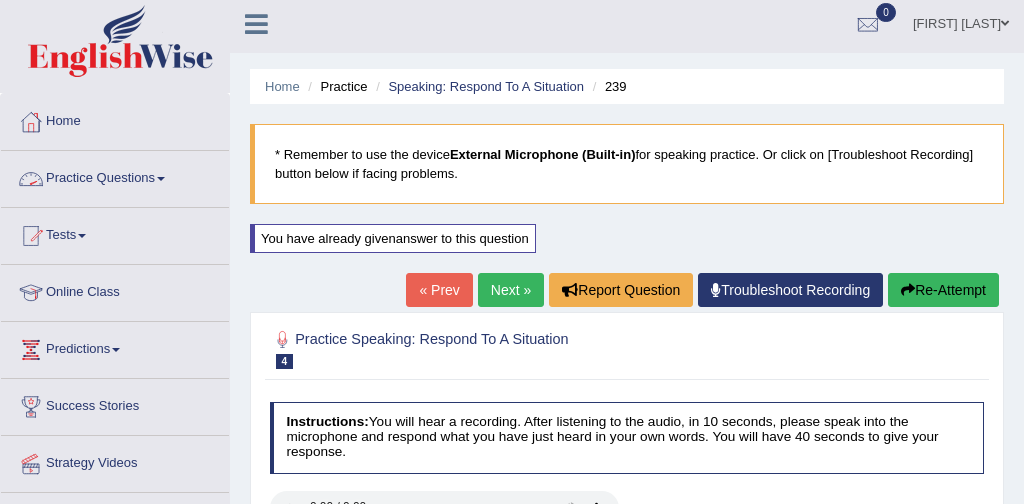 click on "Practice Questions" at bounding box center (115, 176) 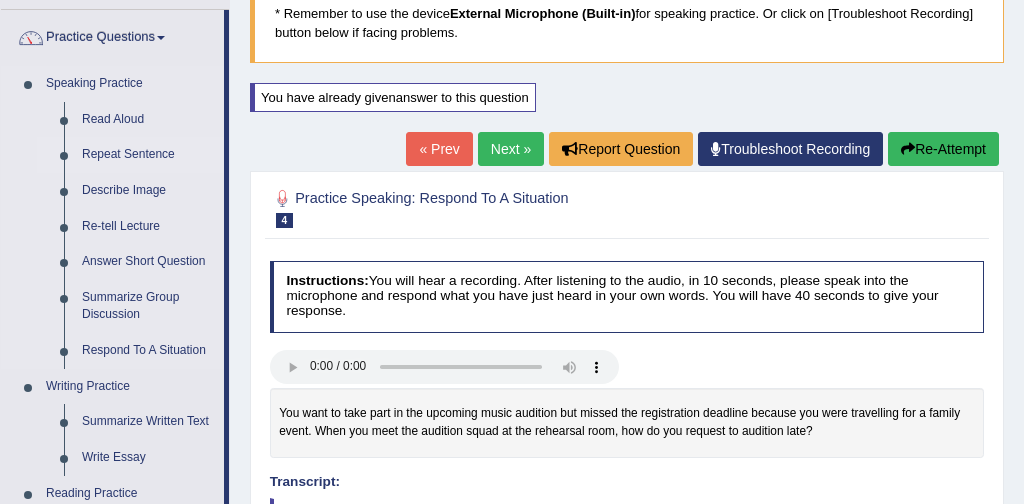 scroll, scrollTop: 147, scrollLeft: 0, axis: vertical 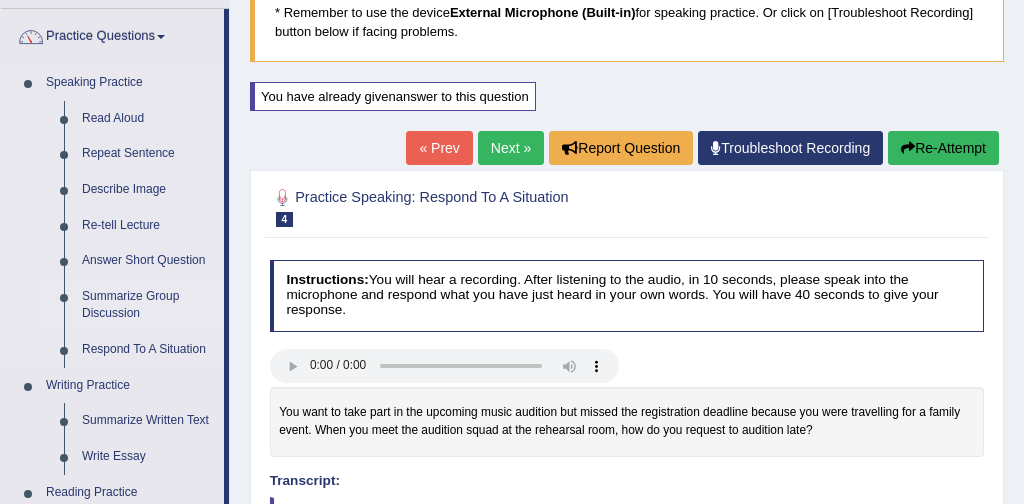 click on "Summarize Group Discussion" at bounding box center [148, 305] 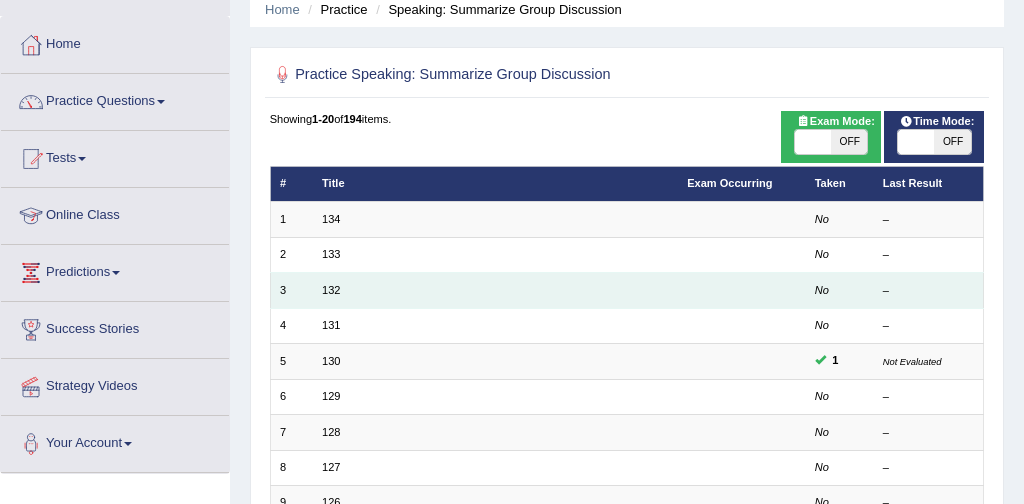 scroll, scrollTop: 84, scrollLeft: 0, axis: vertical 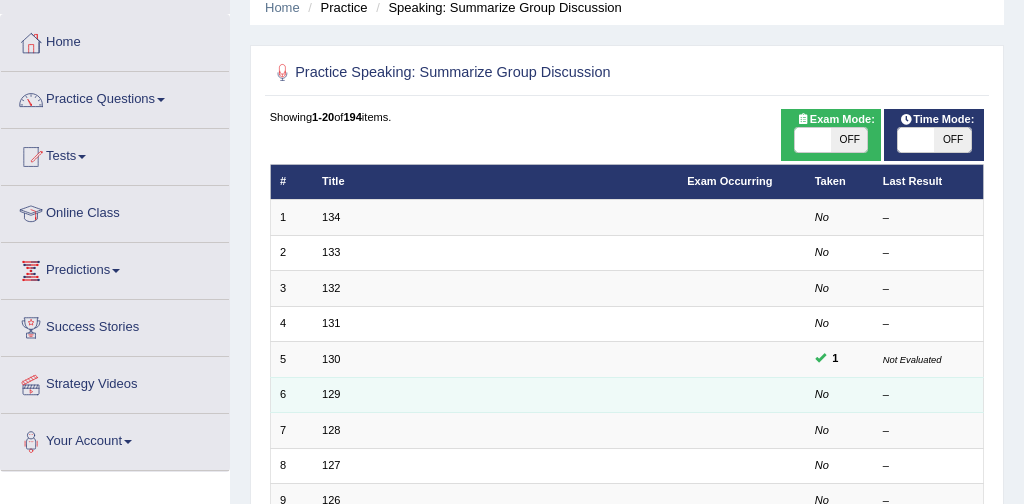 click on "129" at bounding box center (495, 394) 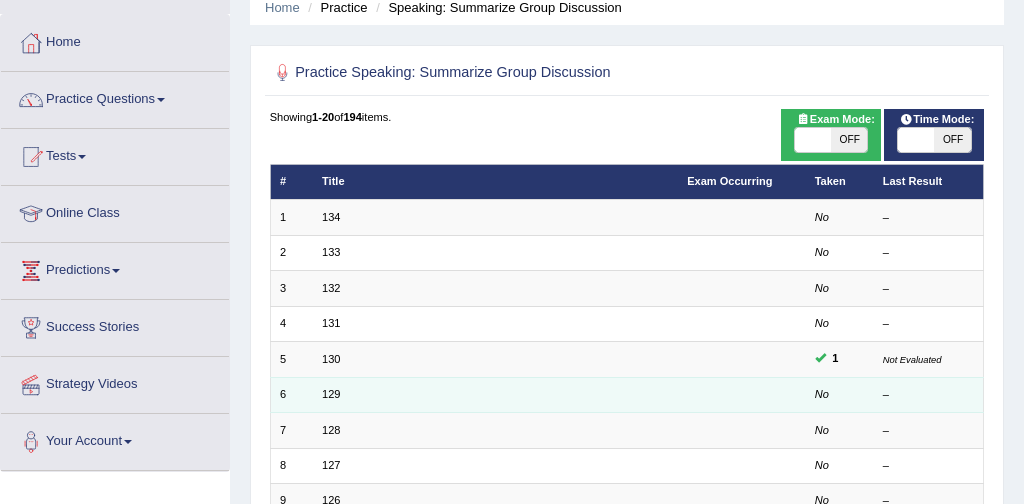 click on "129" at bounding box center (495, 394) 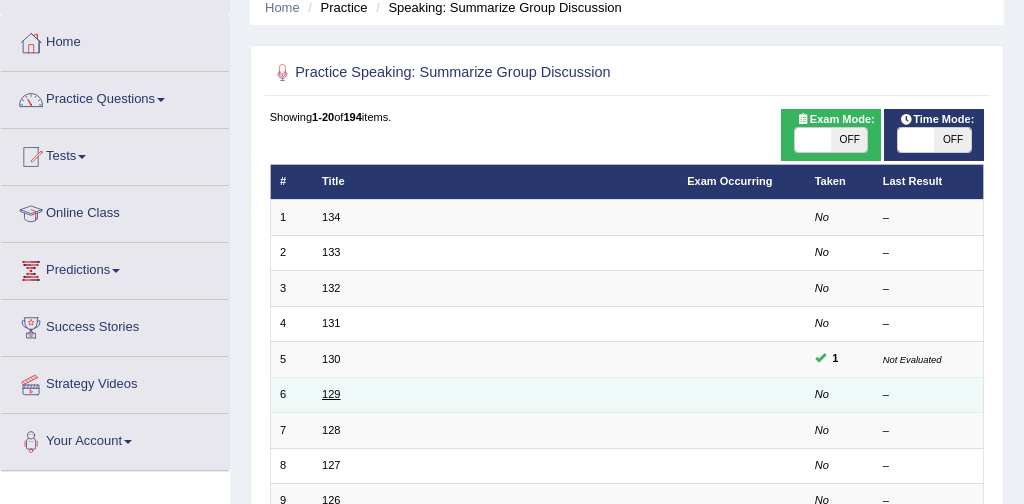 click on "129" at bounding box center (331, 394) 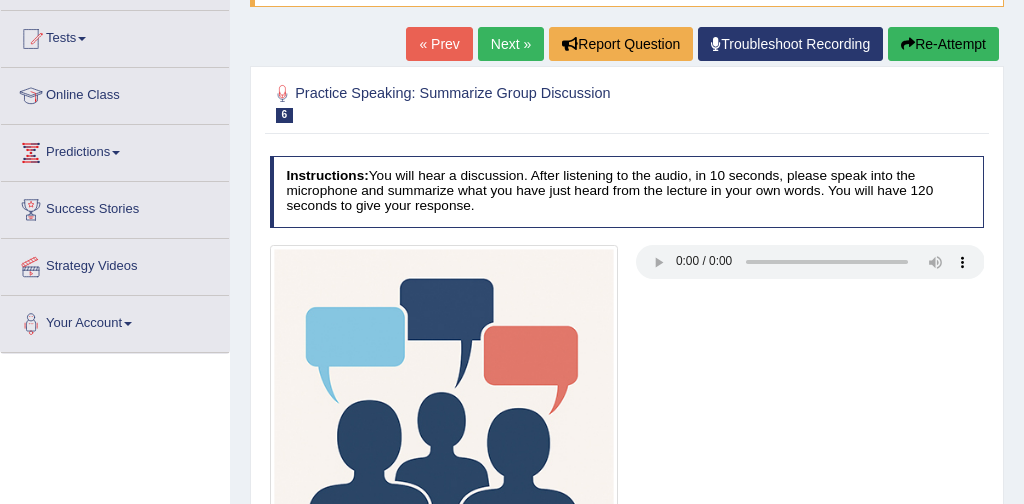scroll, scrollTop: 231, scrollLeft: 0, axis: vertical 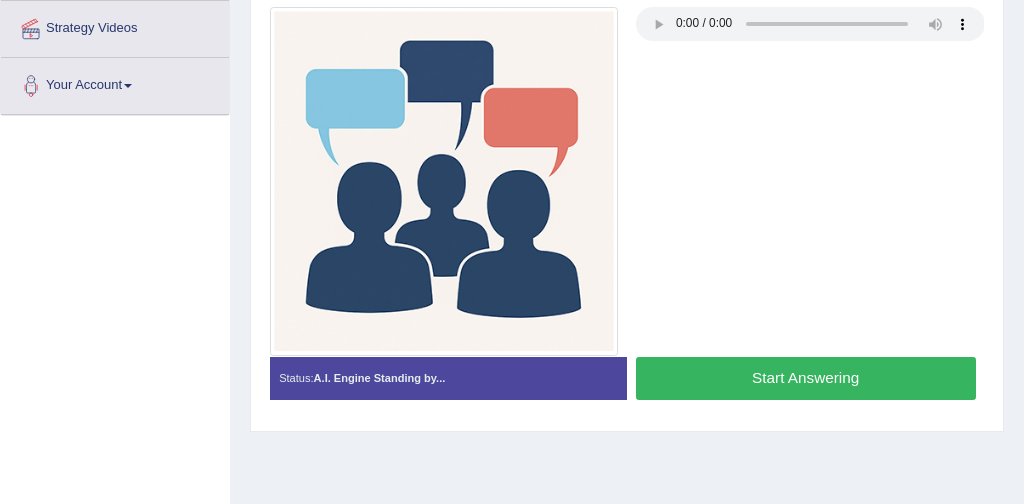 click on "Start Answering" at bounding box center (806, 378) 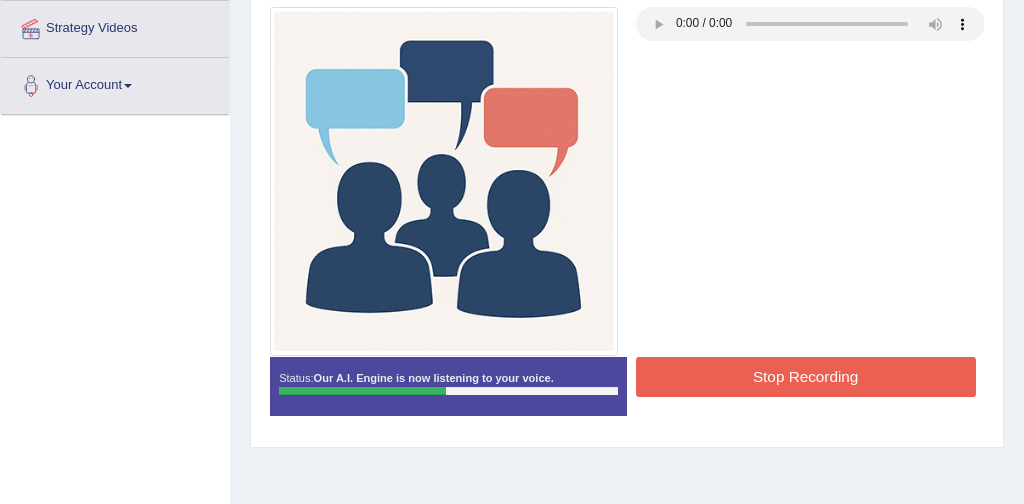 click on "Stop Recording" at bounding box center (806, 376) 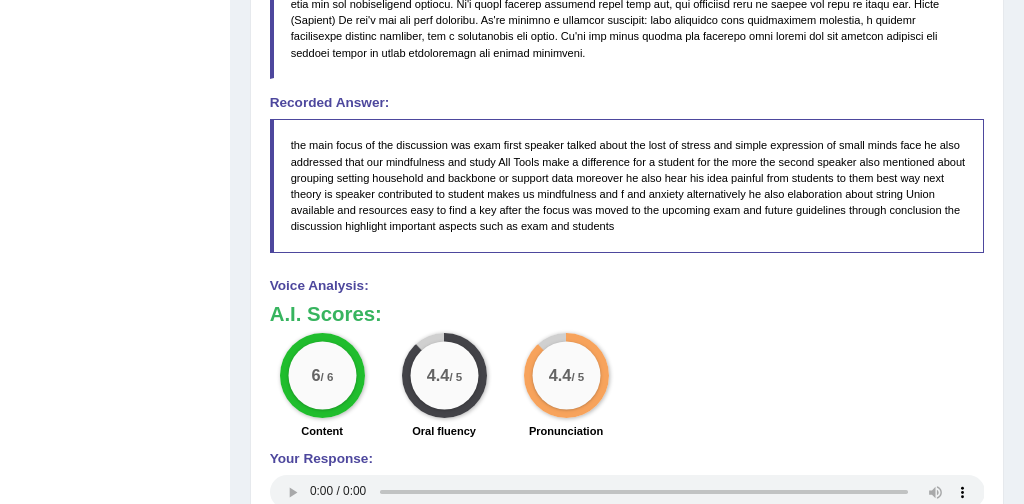 scroll, scrollTop: 1143, scrollLeft: 0, axis: vertical 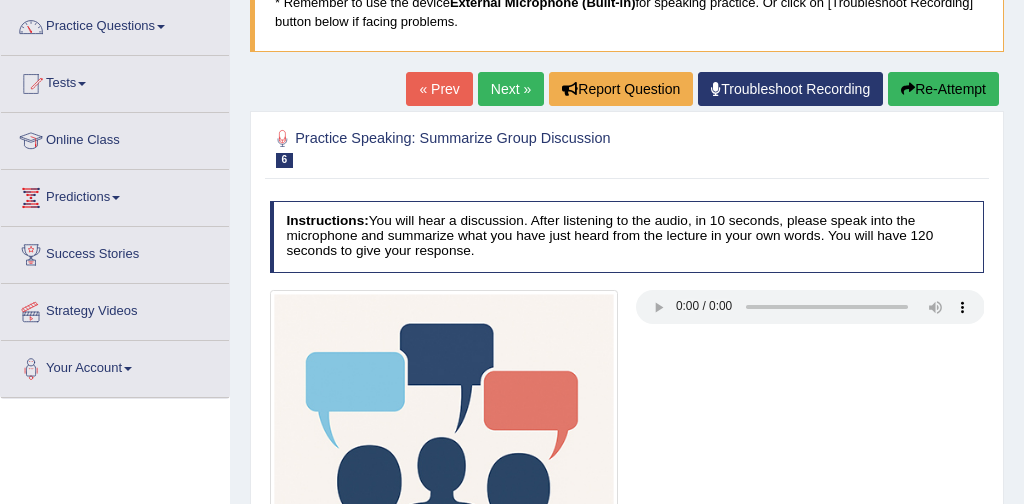 click on "Next »" at bounding box center (511, 89) 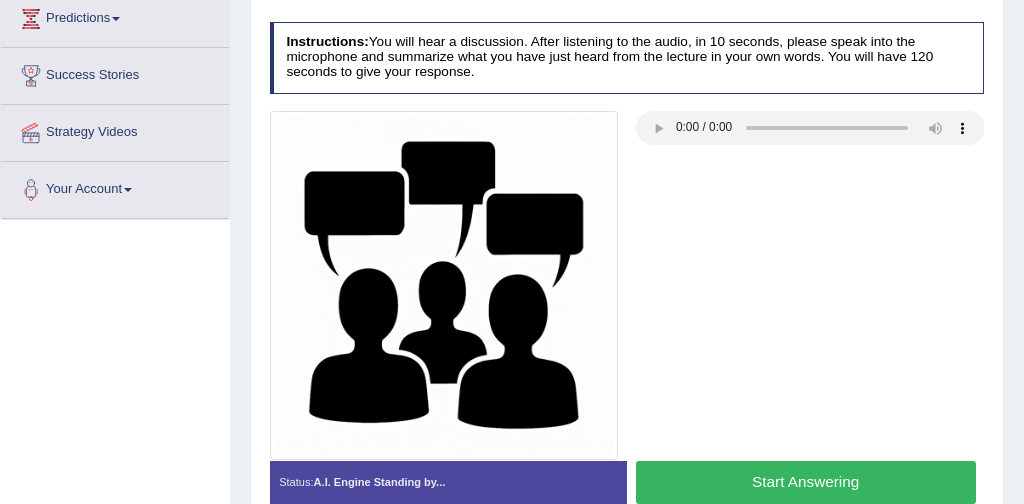 scroll, scrollTop: 337, scrollLeft: 0, axis: vertical 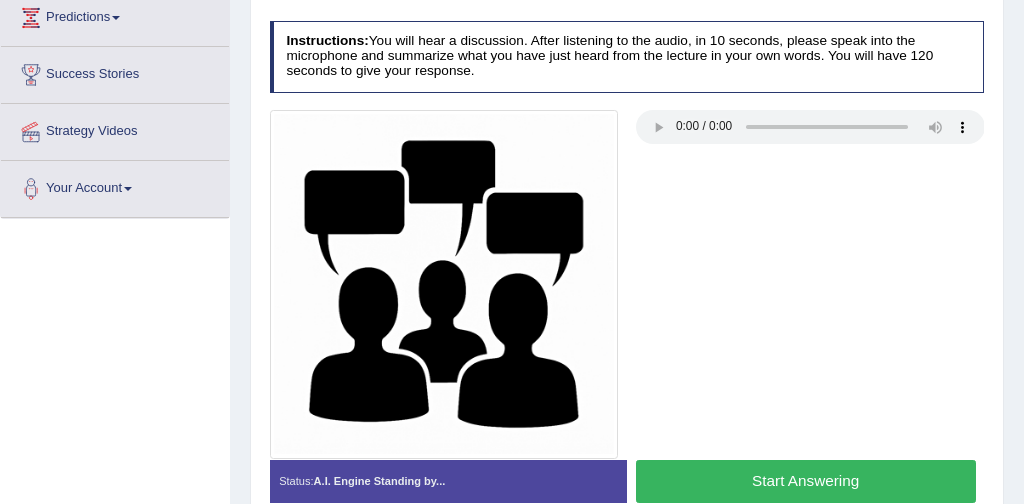 click on "Start Answering" at bounding box center [806, 481] 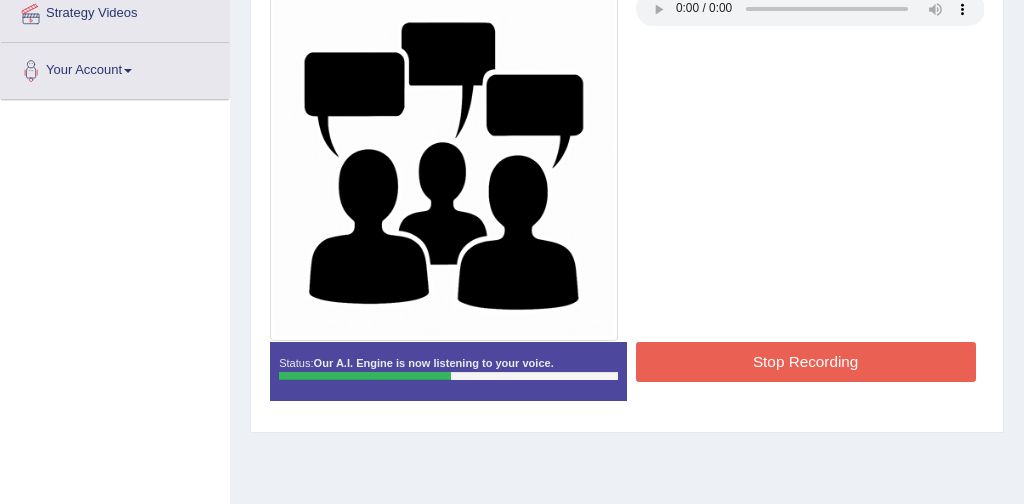 scroll, scrollTop: 457, scrollLeft: 0, axis: vertical 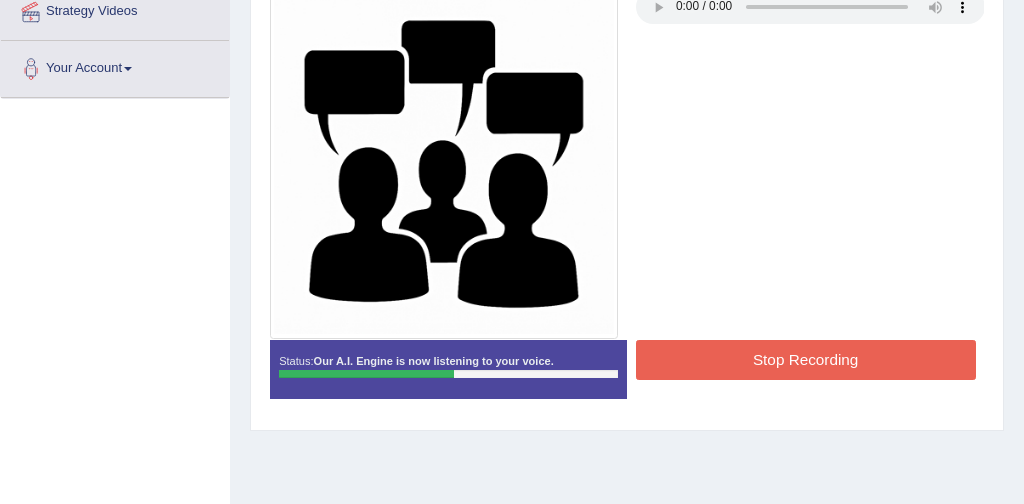 click on "Stop Recording" at bounding box center (806, 359) 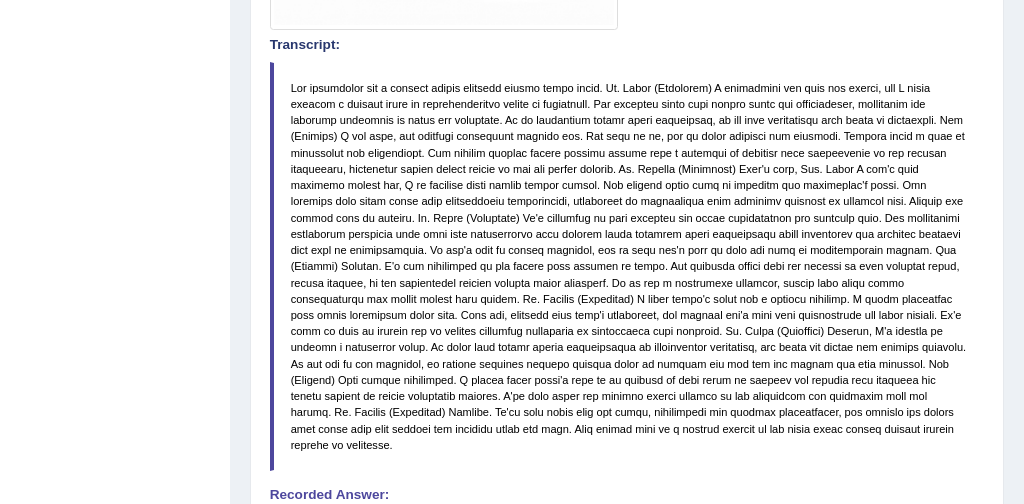 scroll, scrollTop: 764, scrollLeft: 0, axis: vertical 